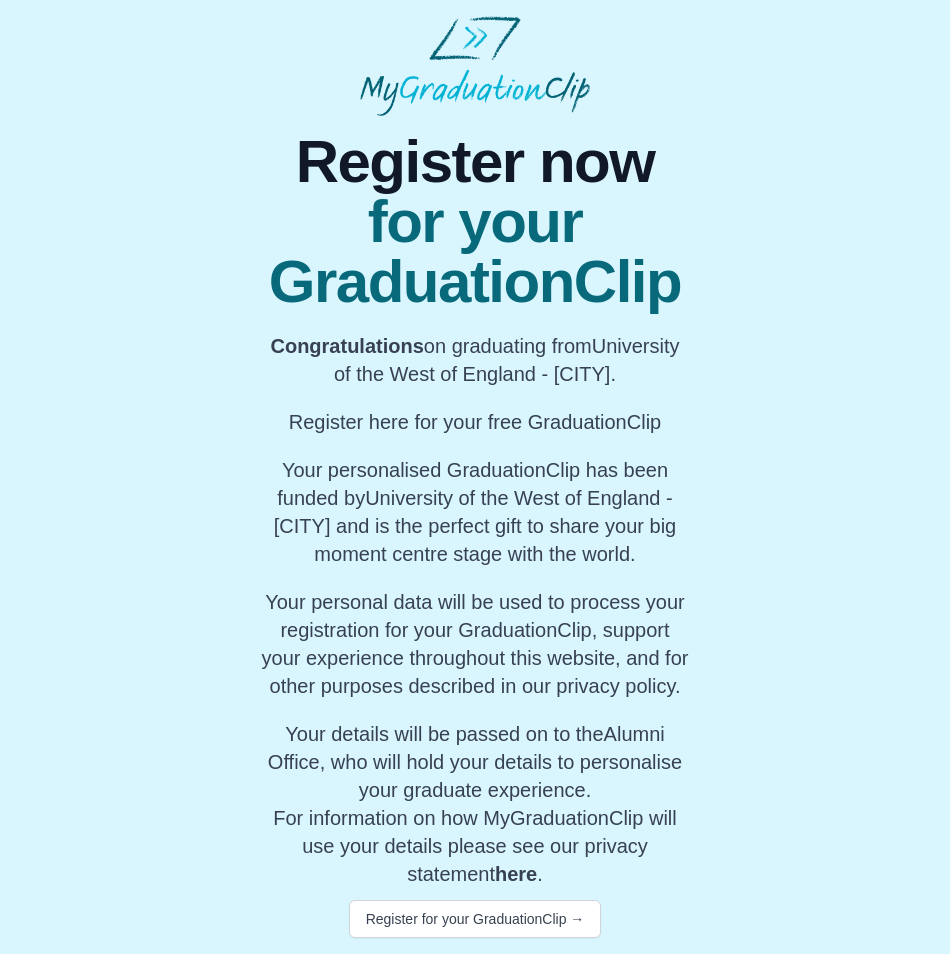 scroll, scrollTop: 0, scrollLeft: 0, axis: both 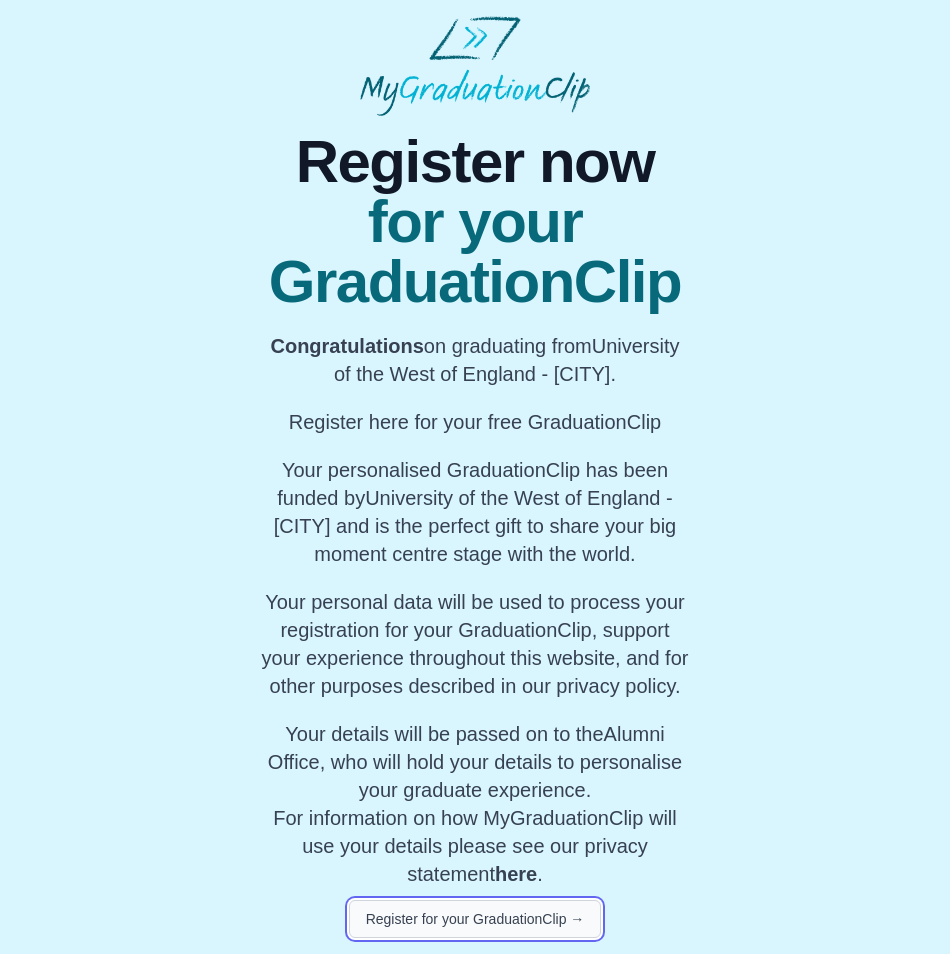 click on "Register for your GraduationClip →" at bounding box center [475, 919] 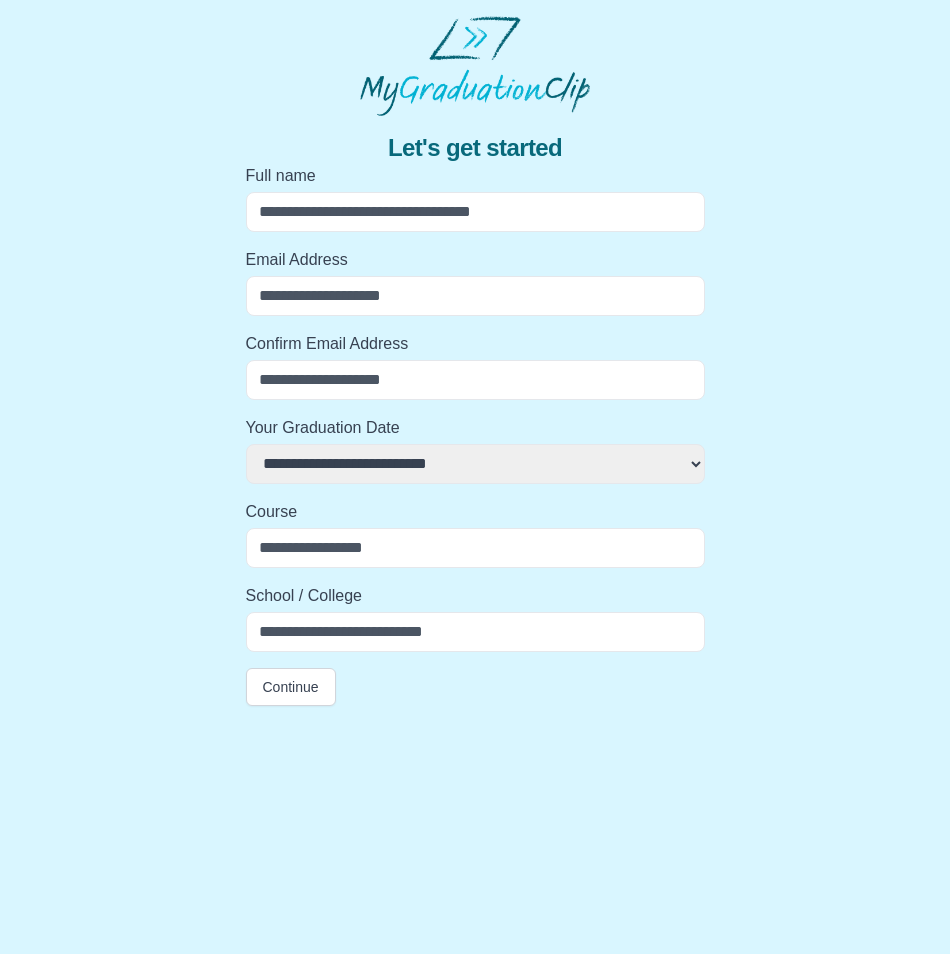 click on "Full name" at bounding box center [475, 212] 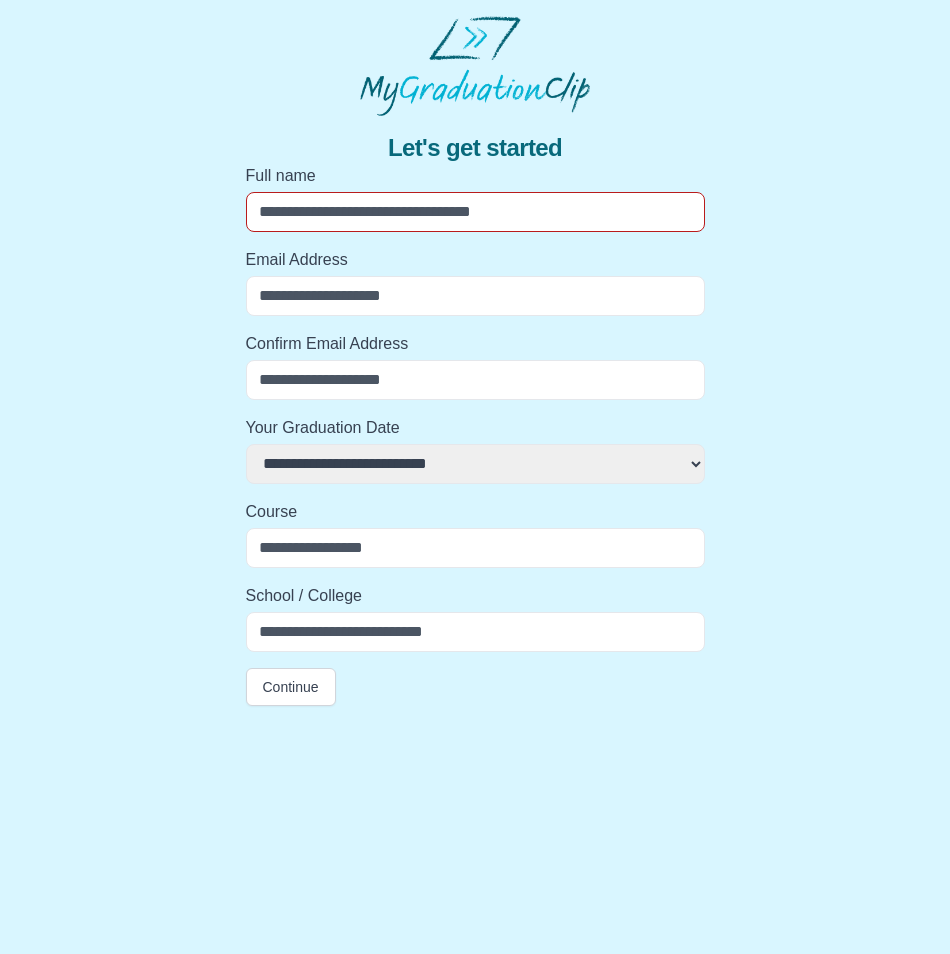 select 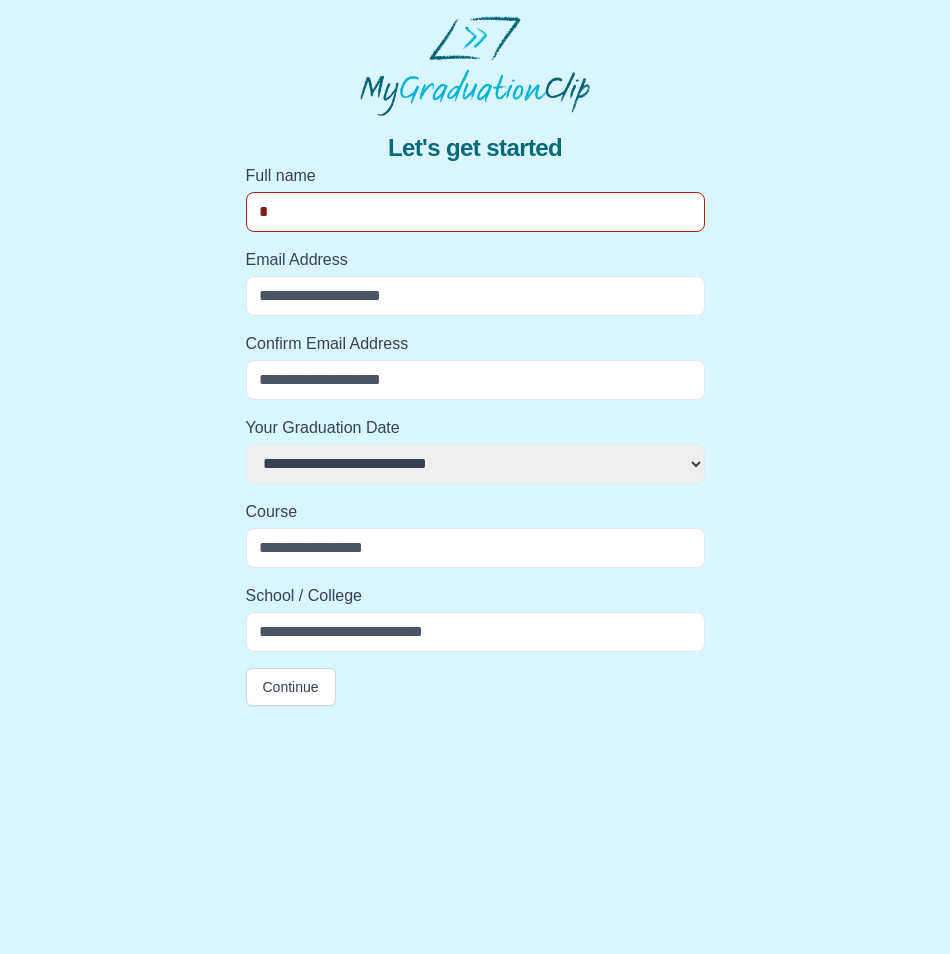 select 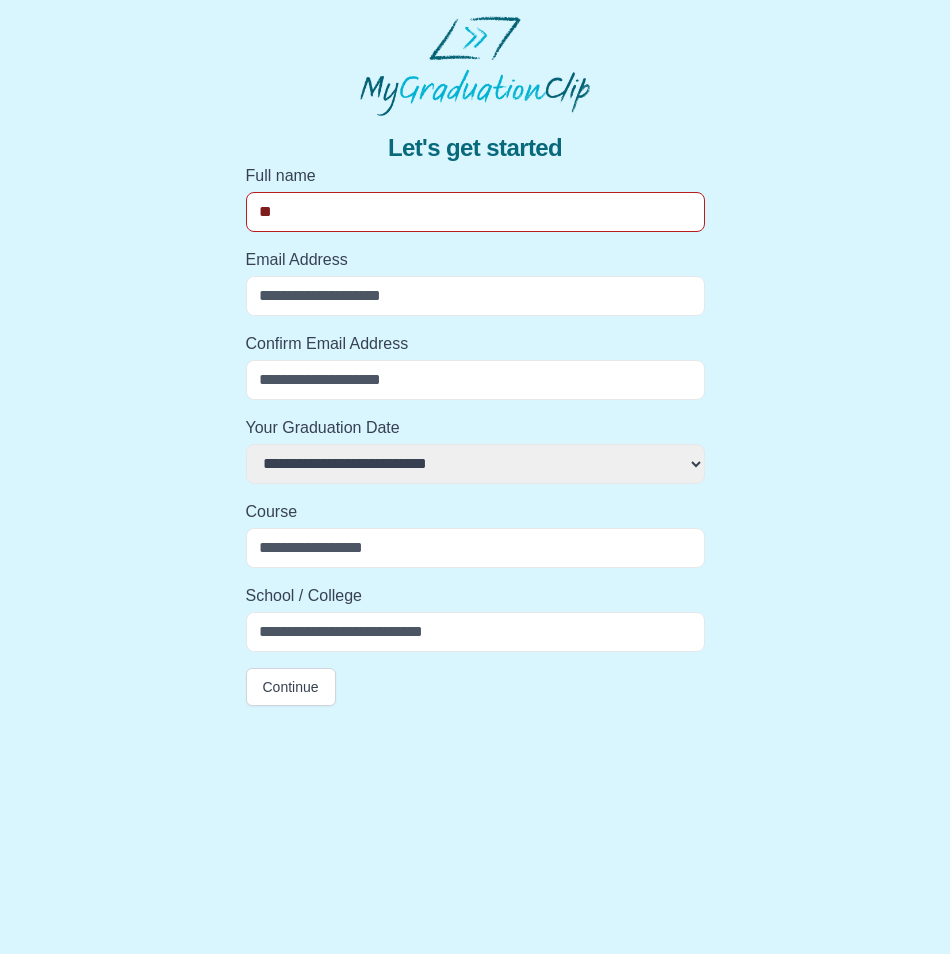 select 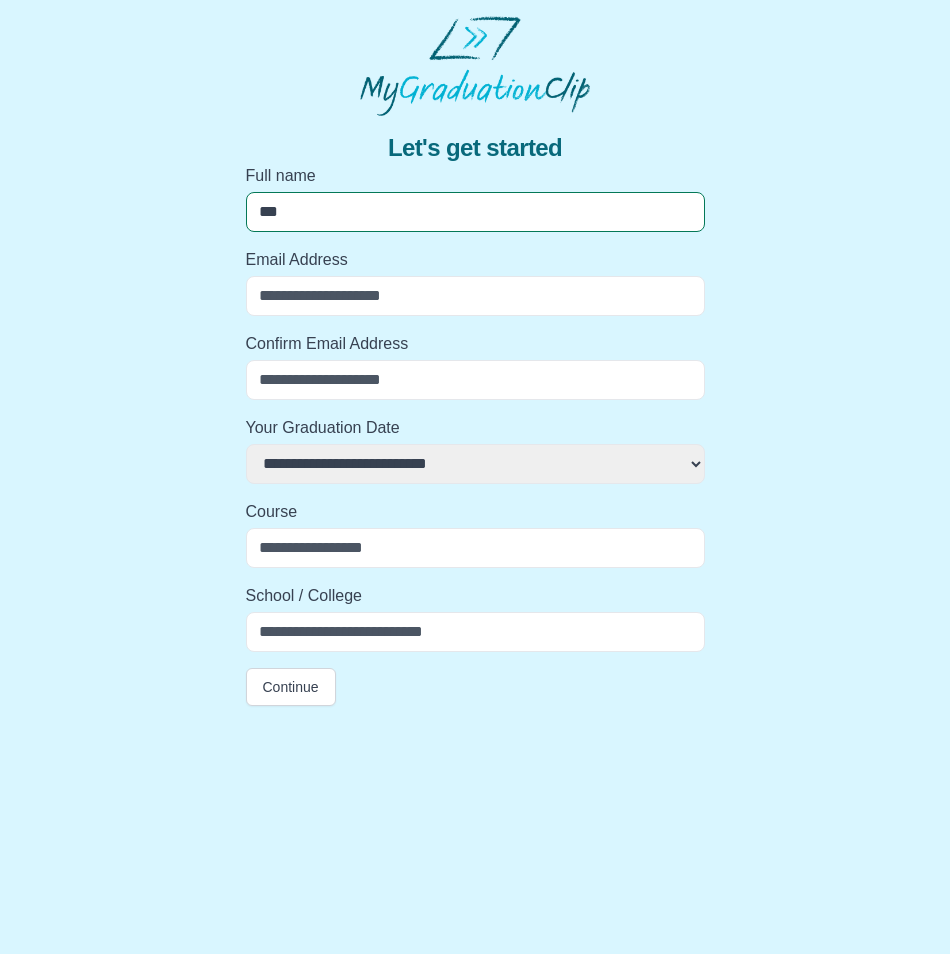 select 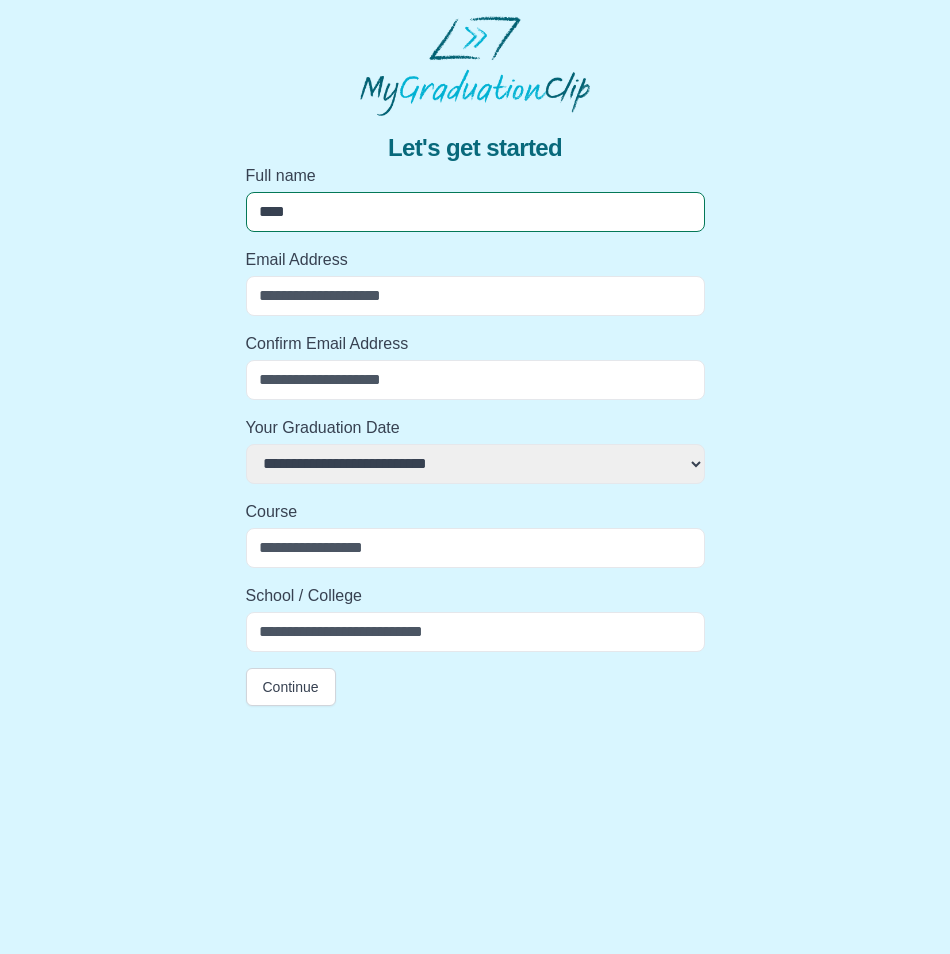 select 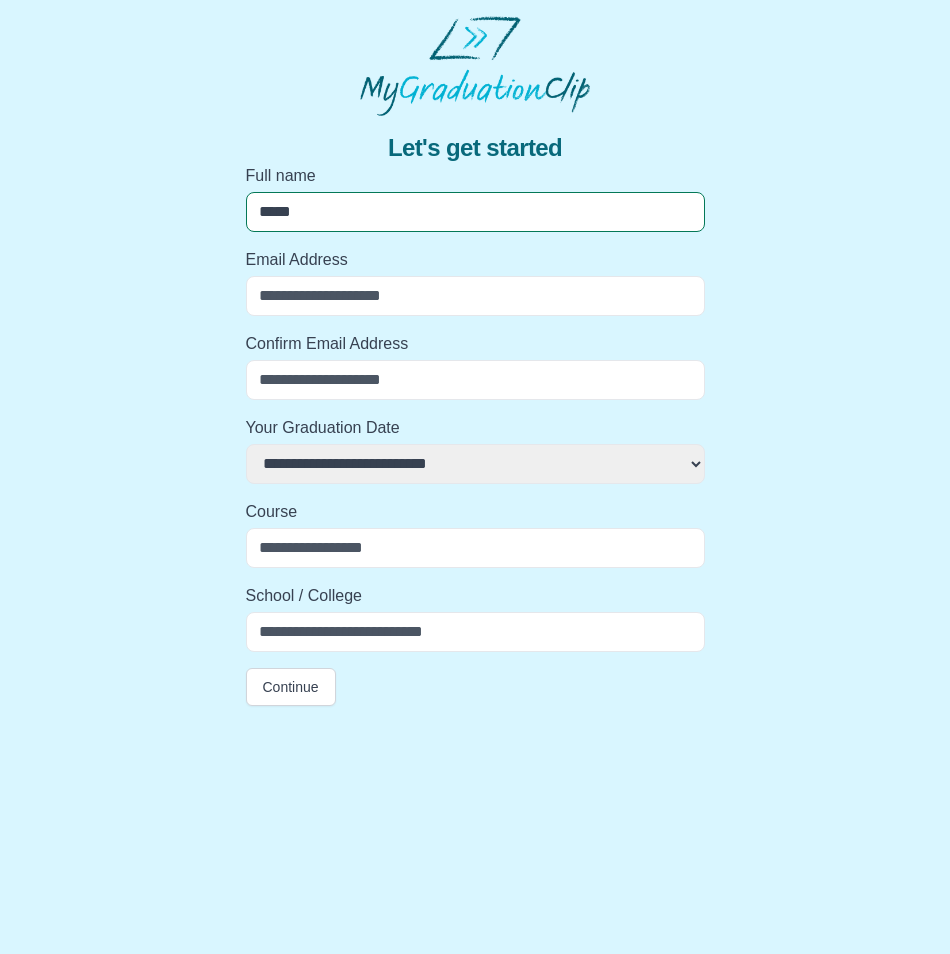 select 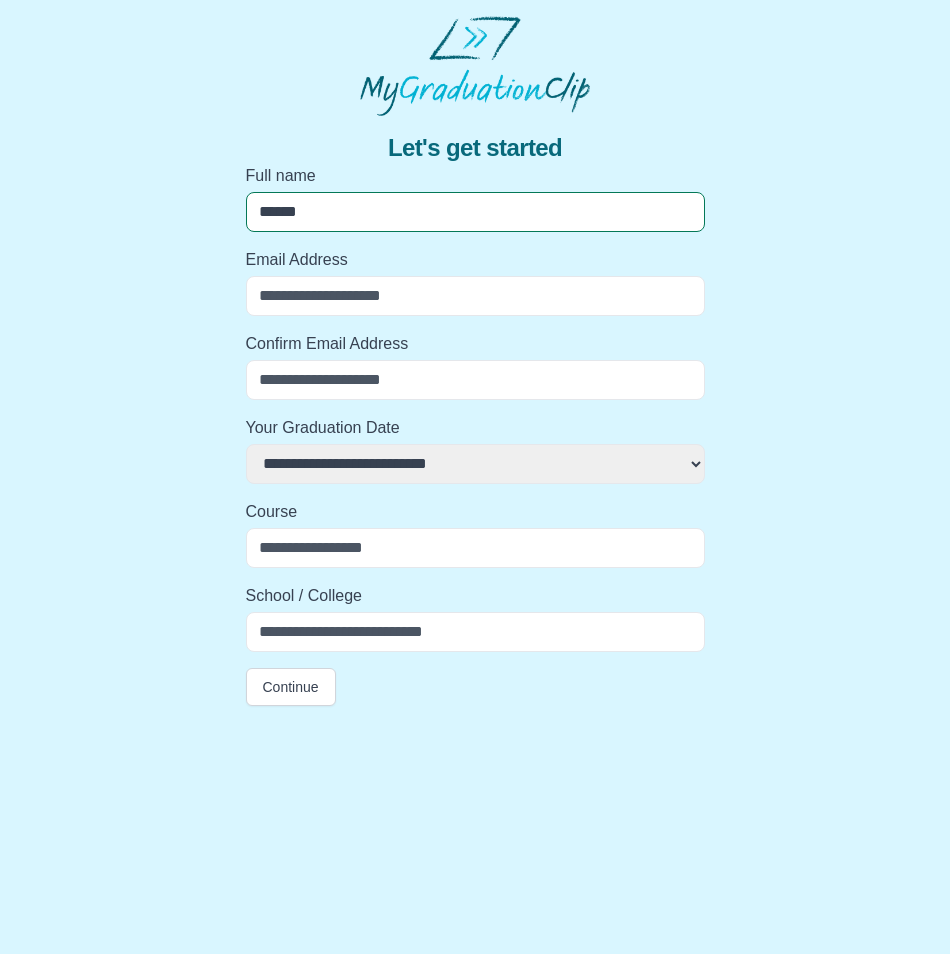 select 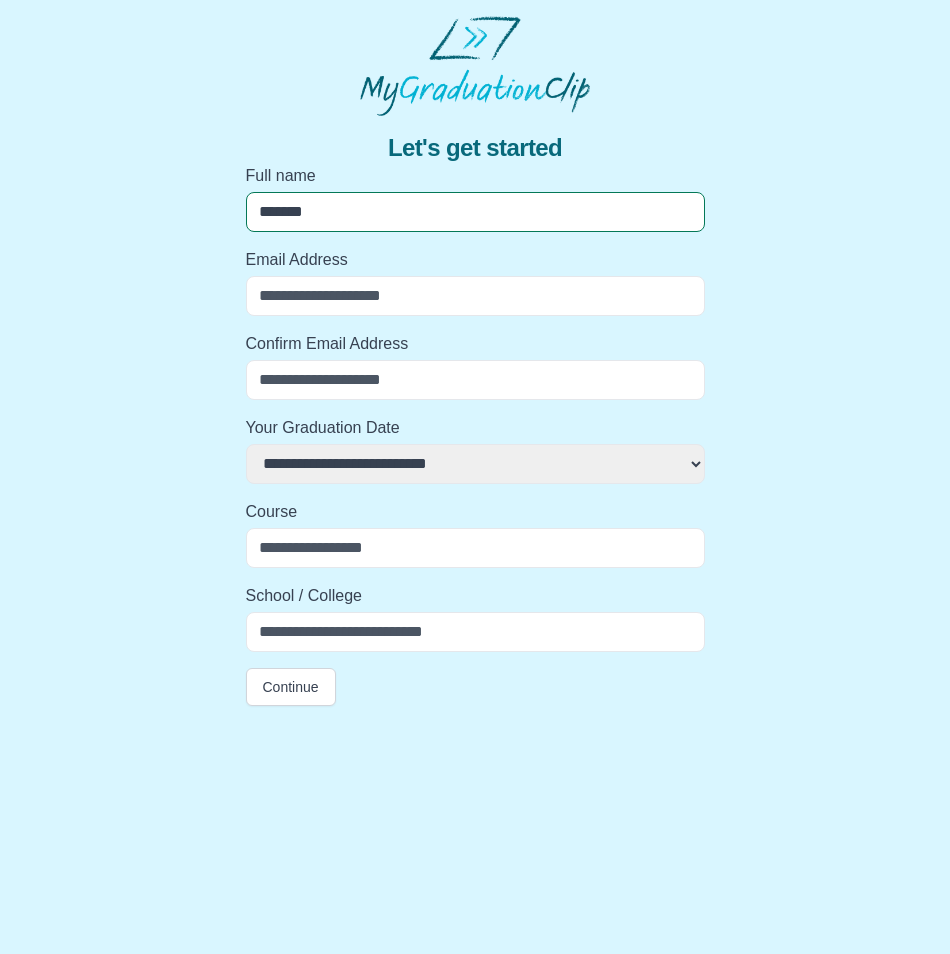 select 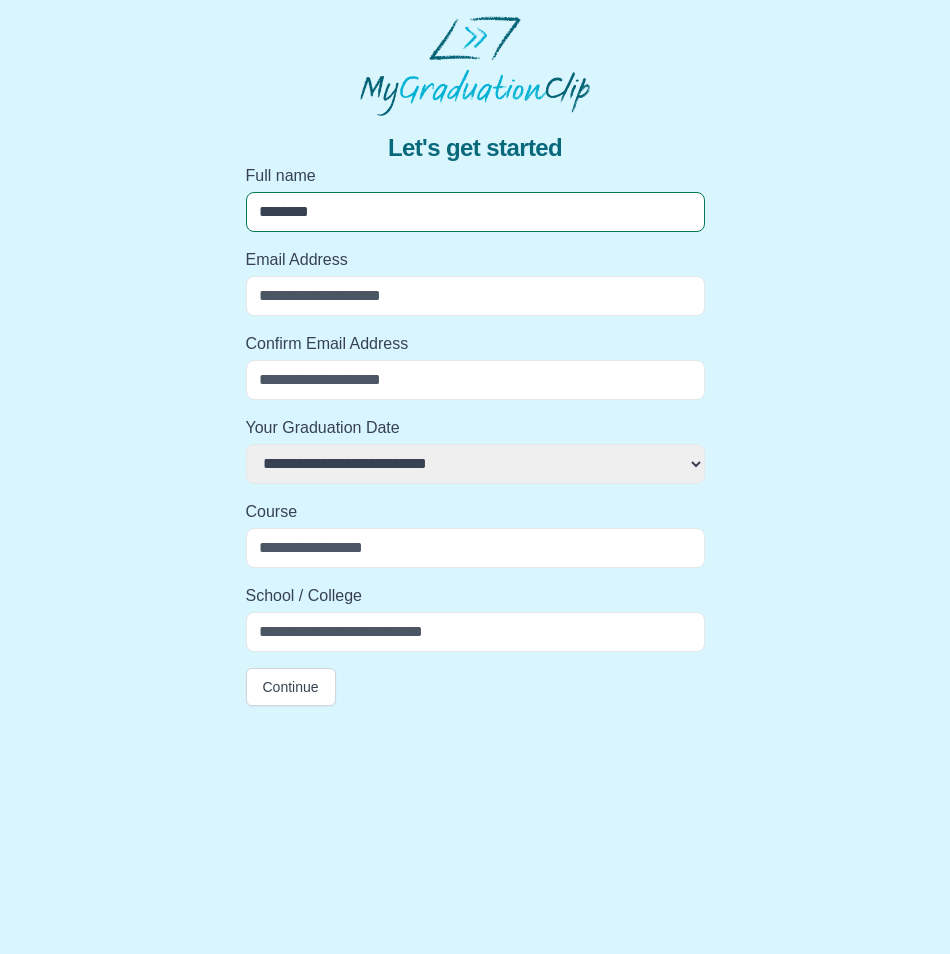 select 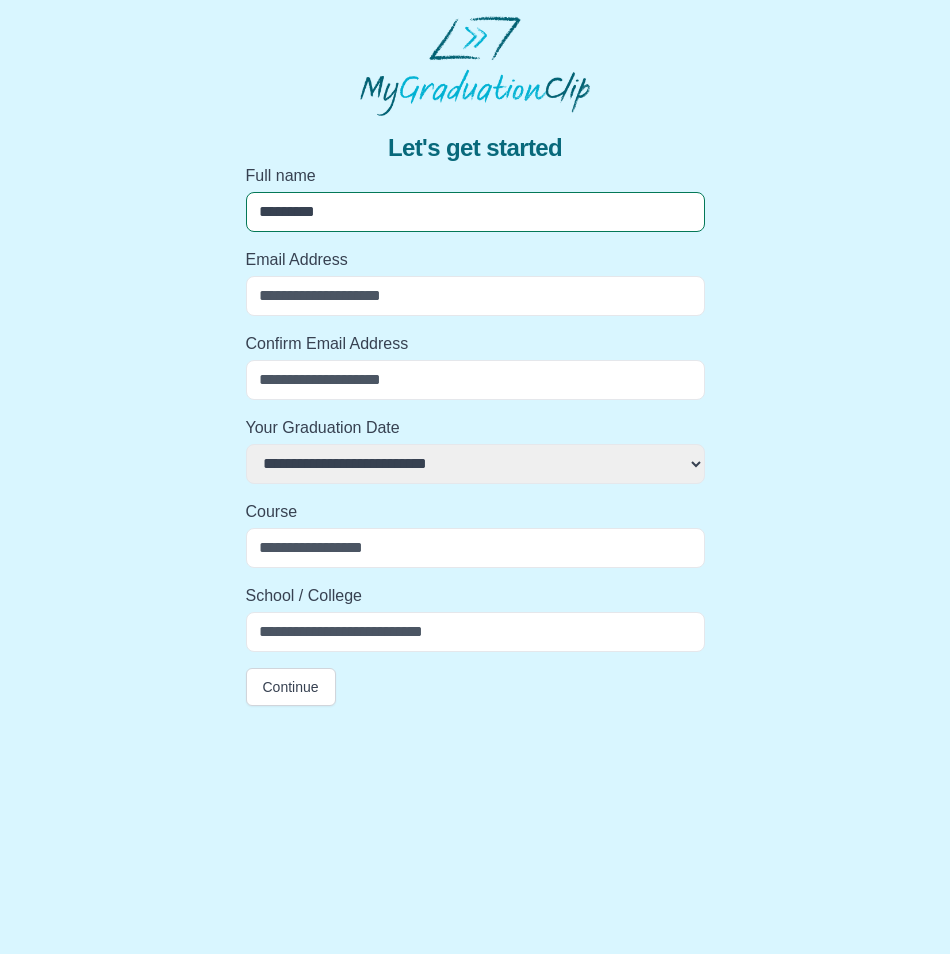 select 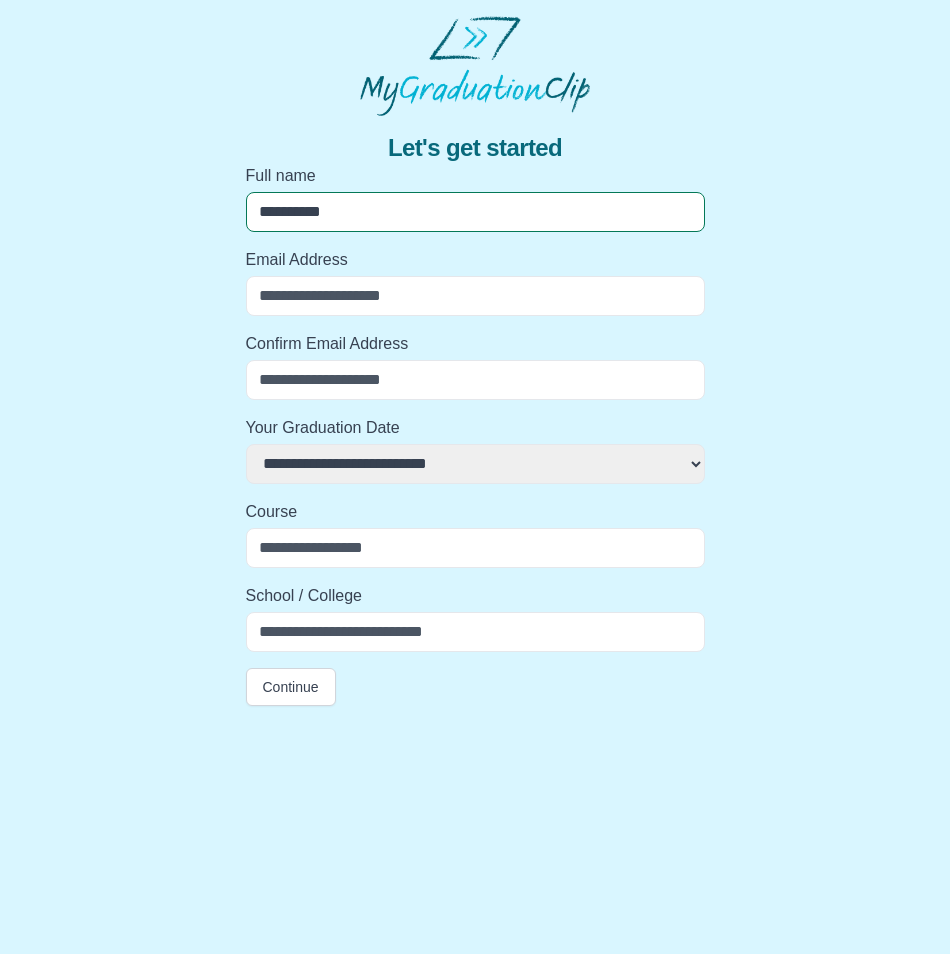 select 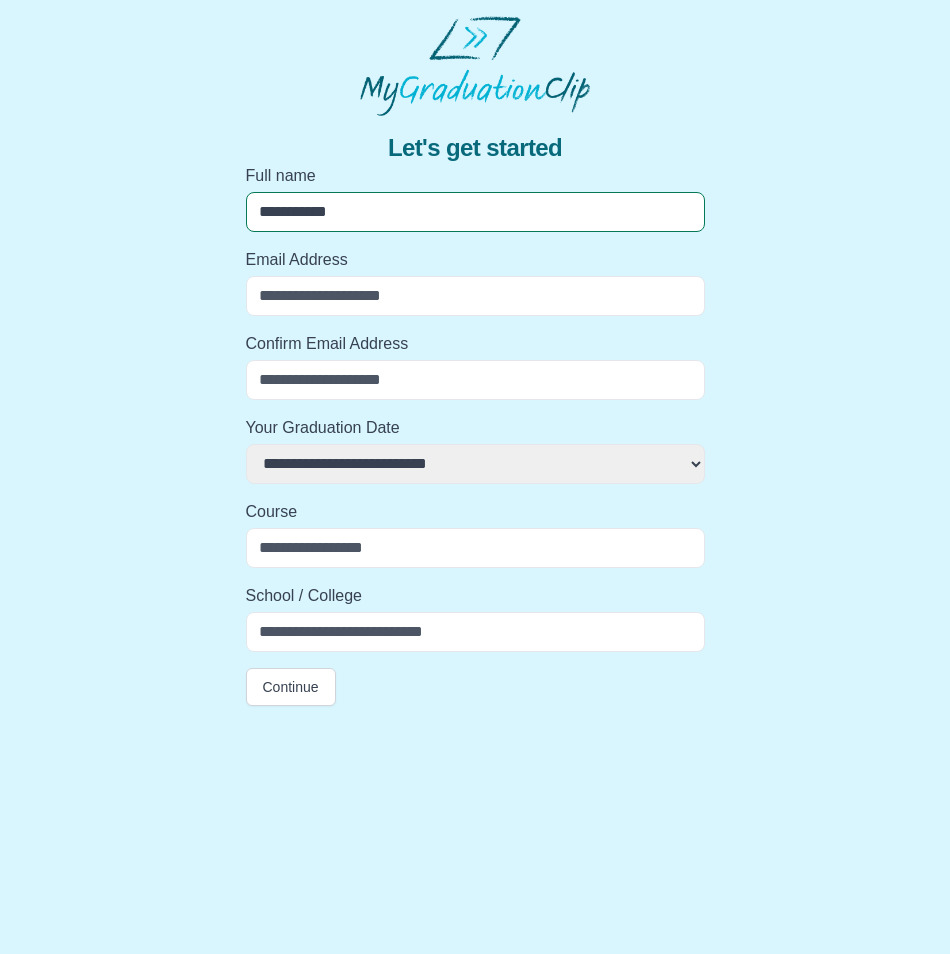 select 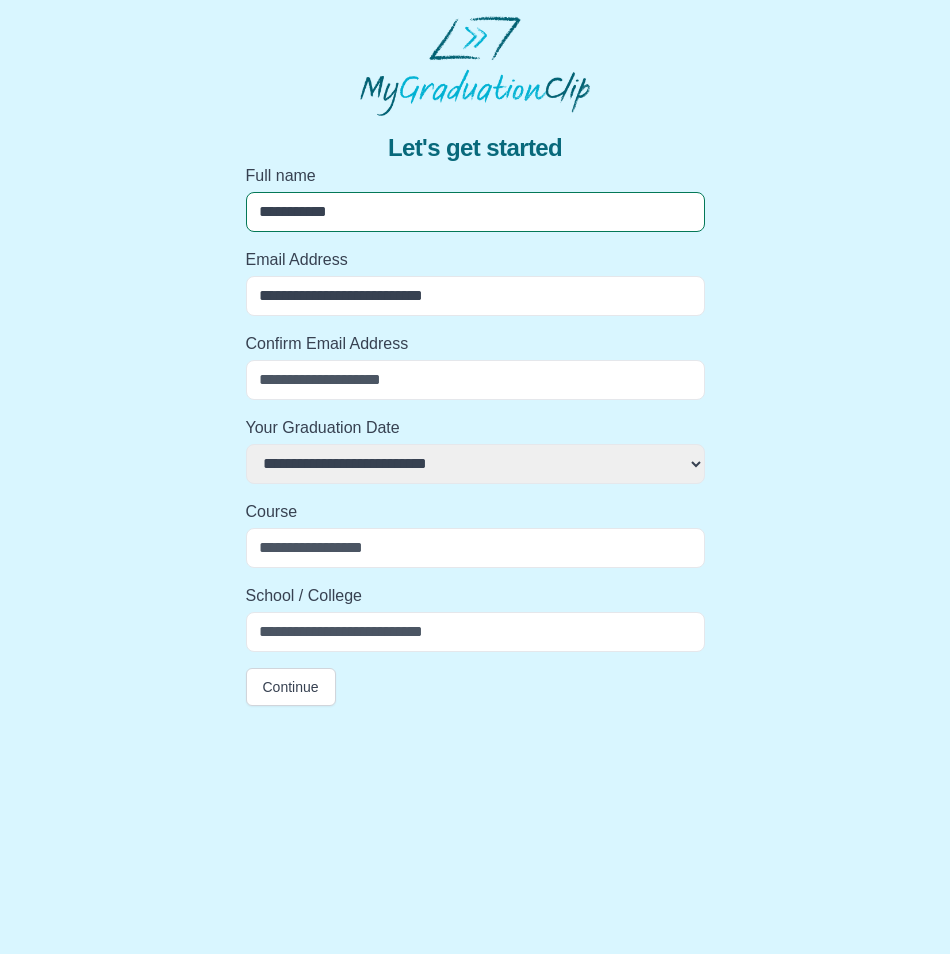 type on "**********" 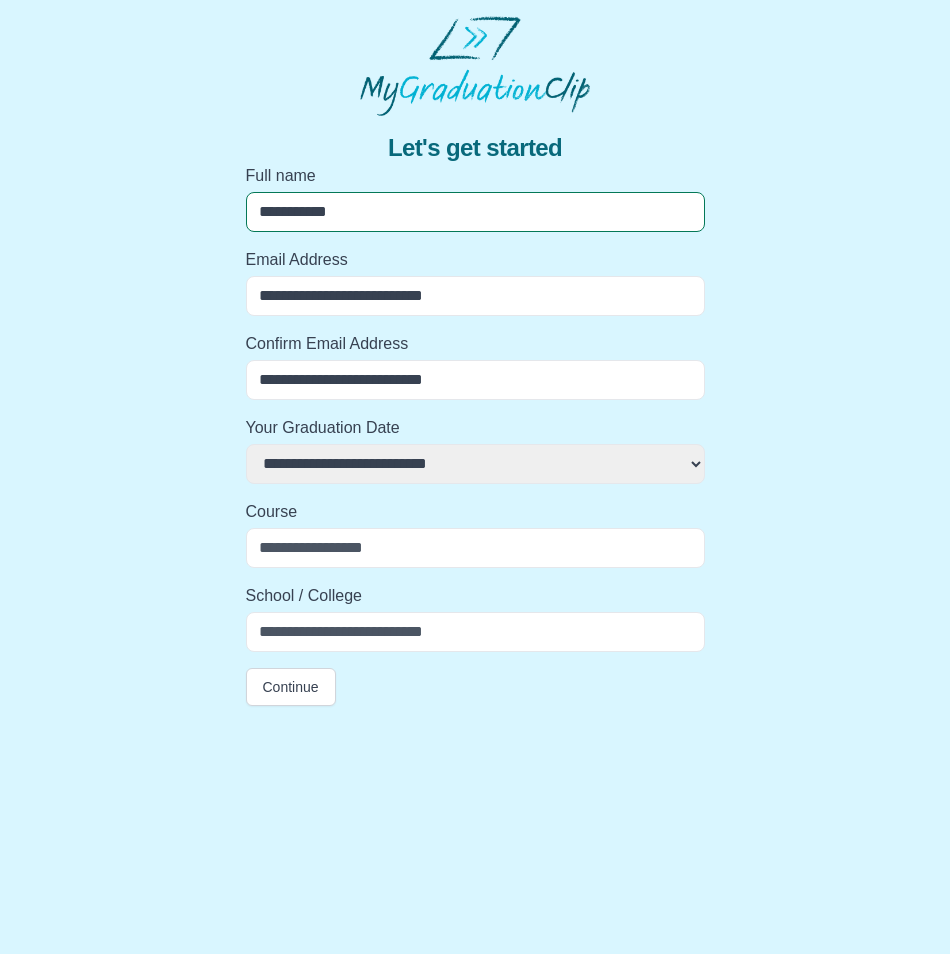 select 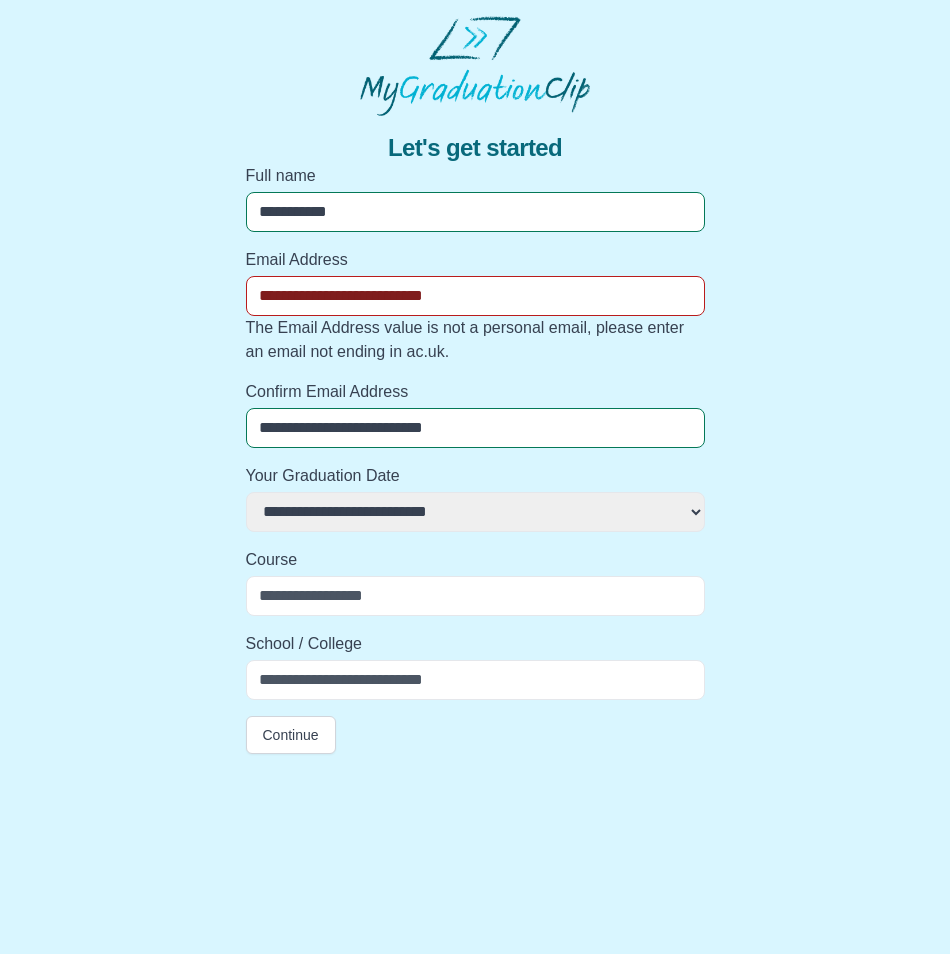 type on "**********" 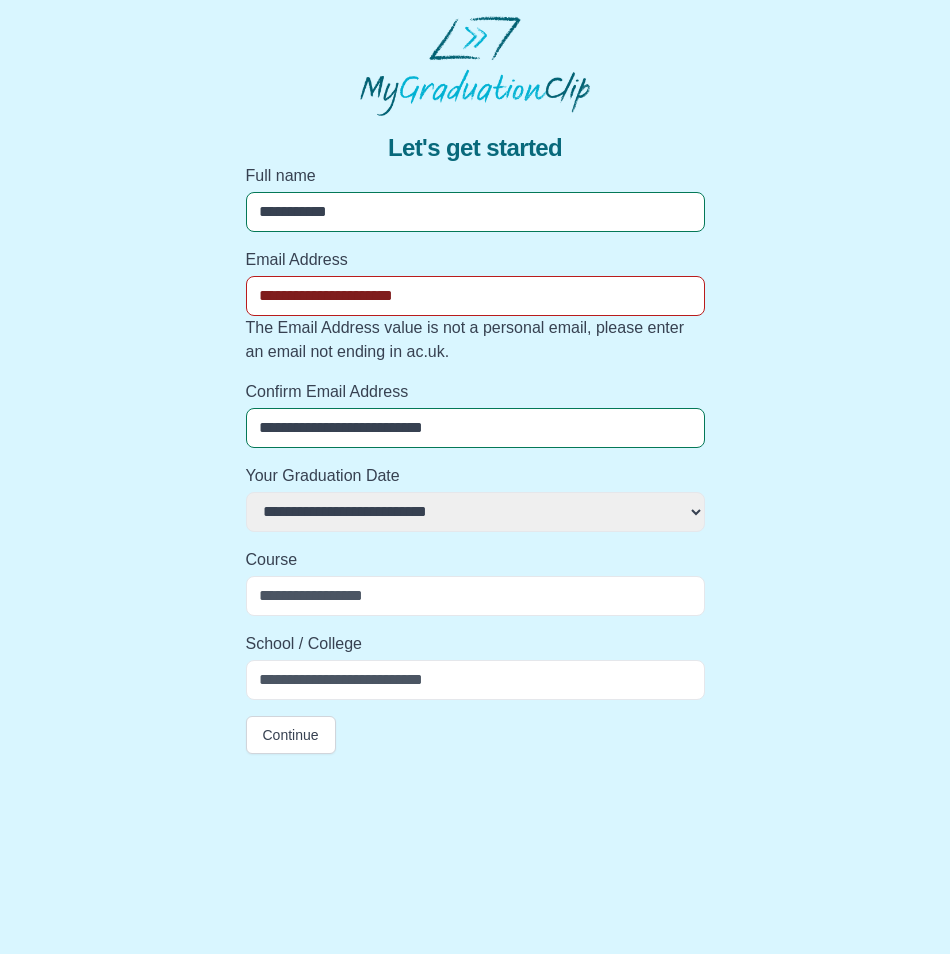 select 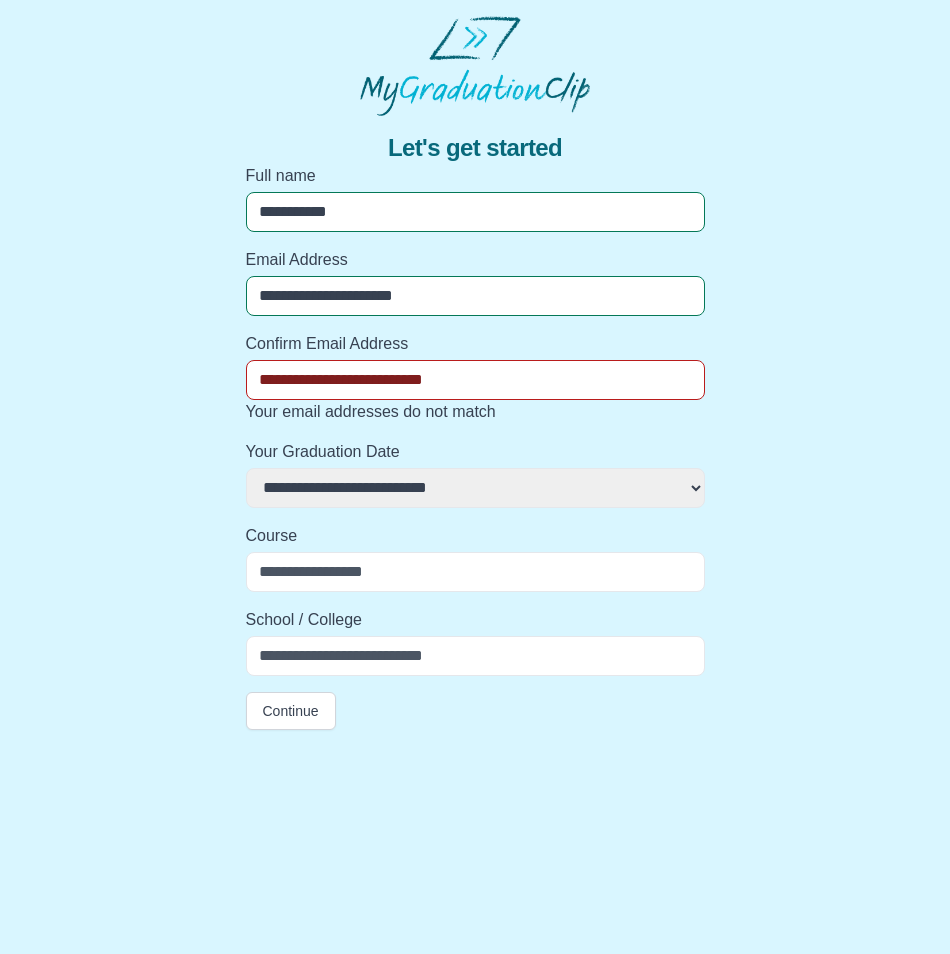 drag, startPoint x: 447, startPoint y: 290, endPoint x: 211, endPoint y: 307, distance: 236.6115 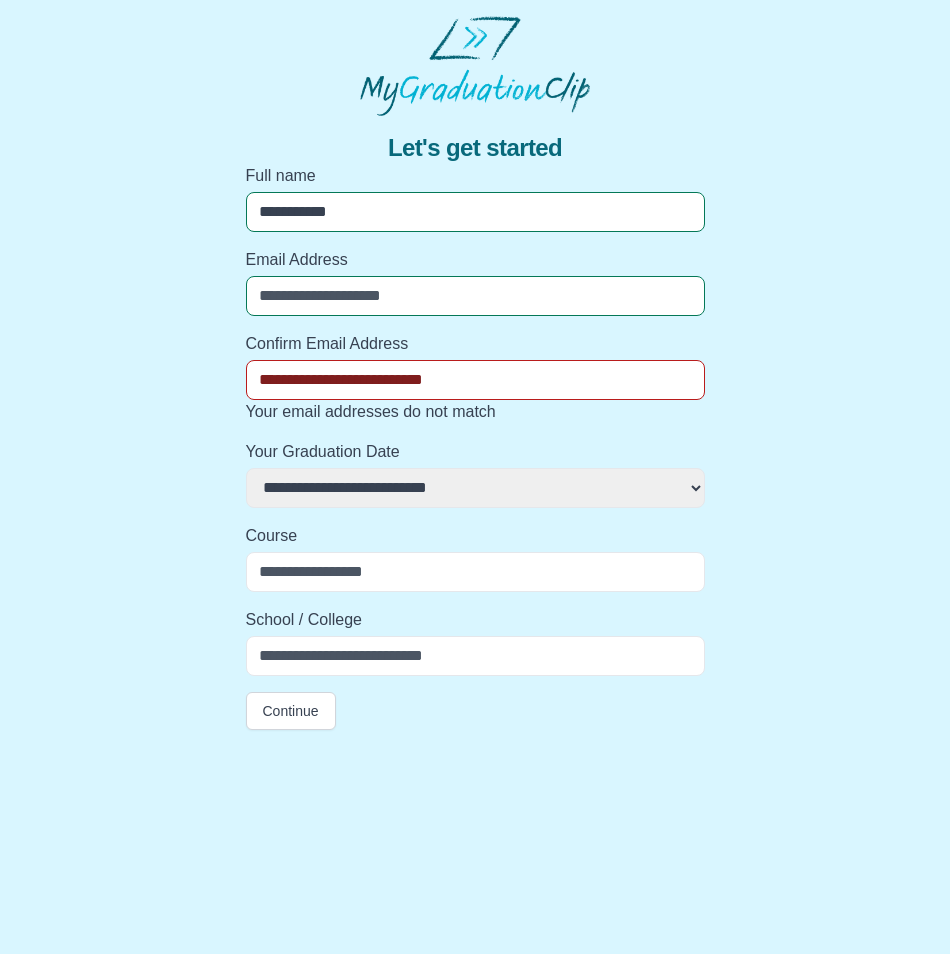 select 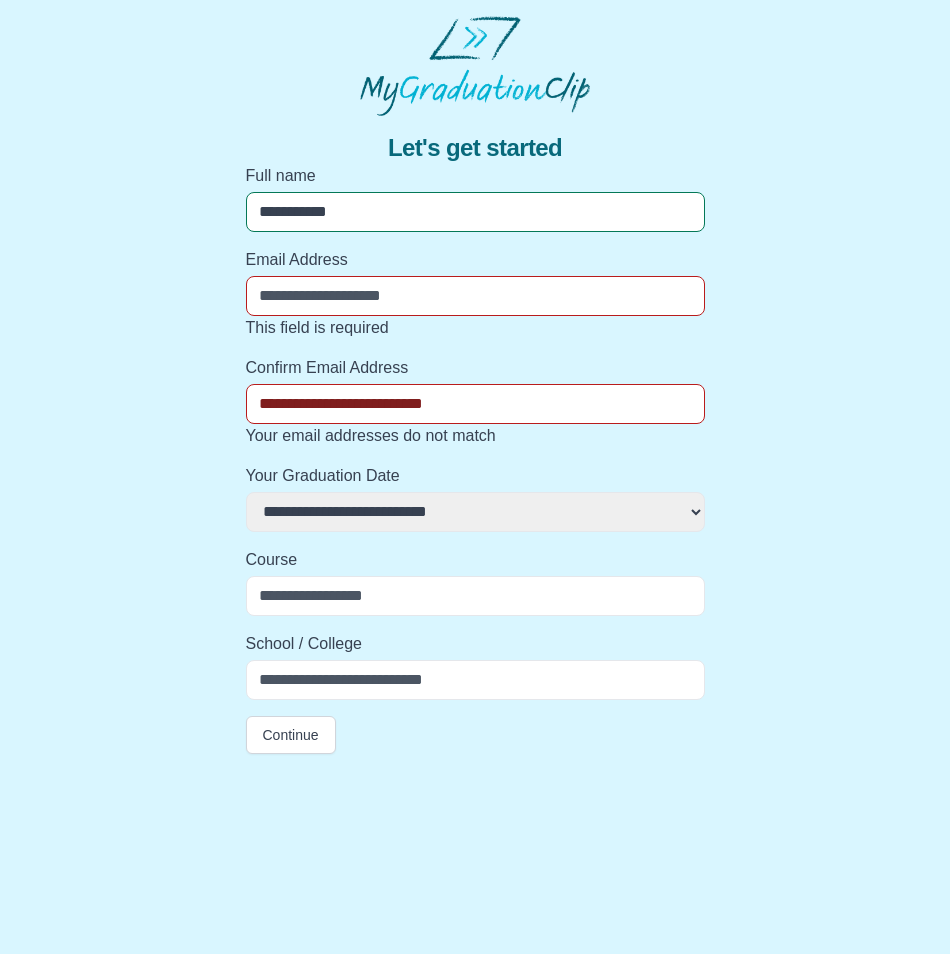 click on "Email Address" at bounding box center (475, 296) 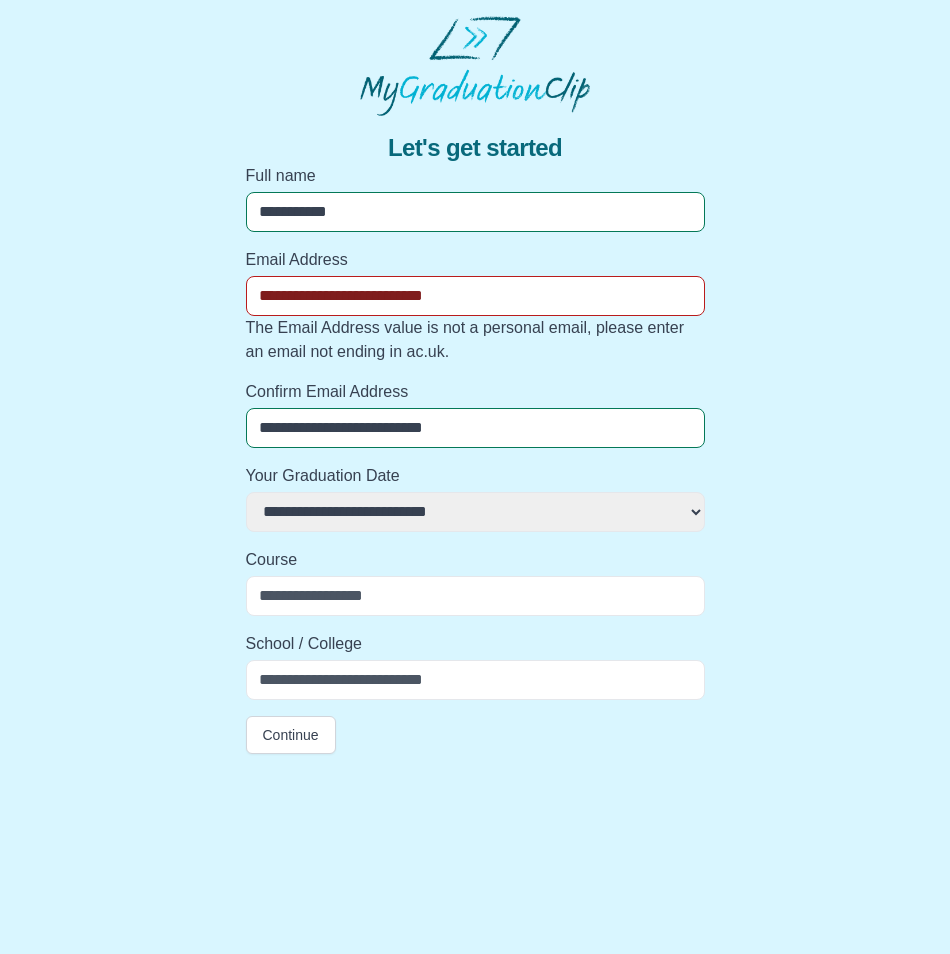 select 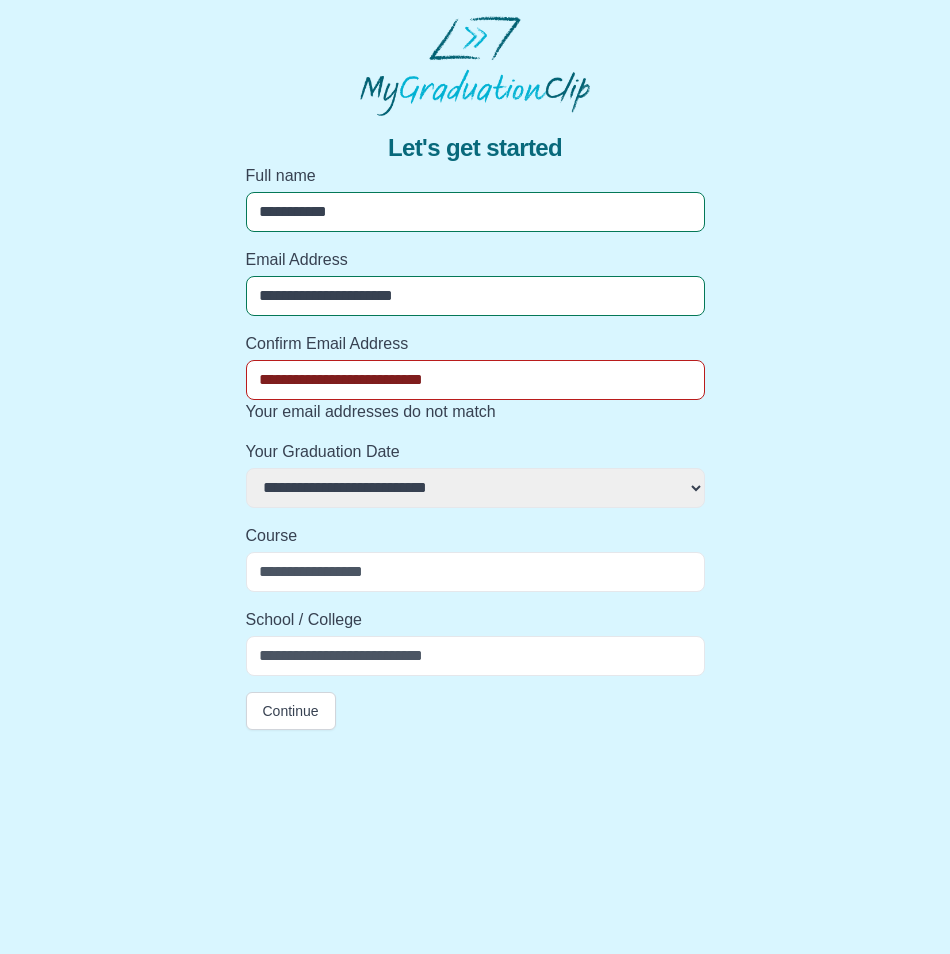 click on "**********" at bounding box center (475, 488) 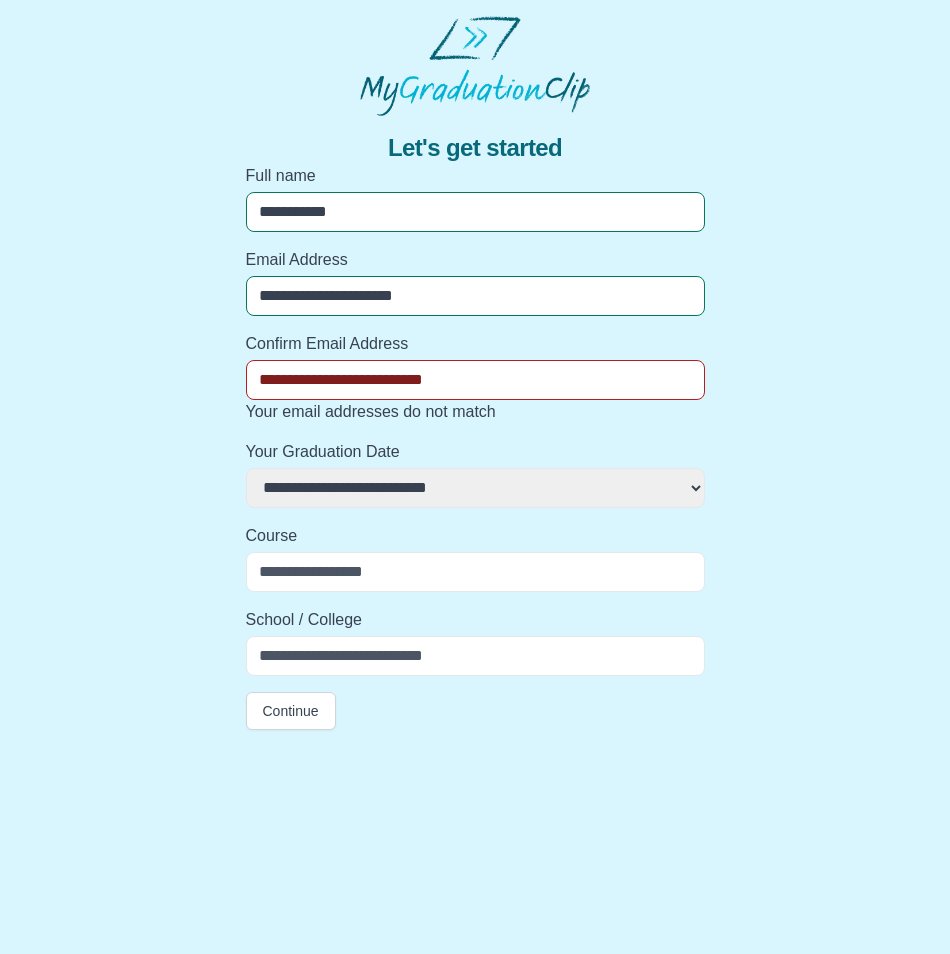 select on "**********" 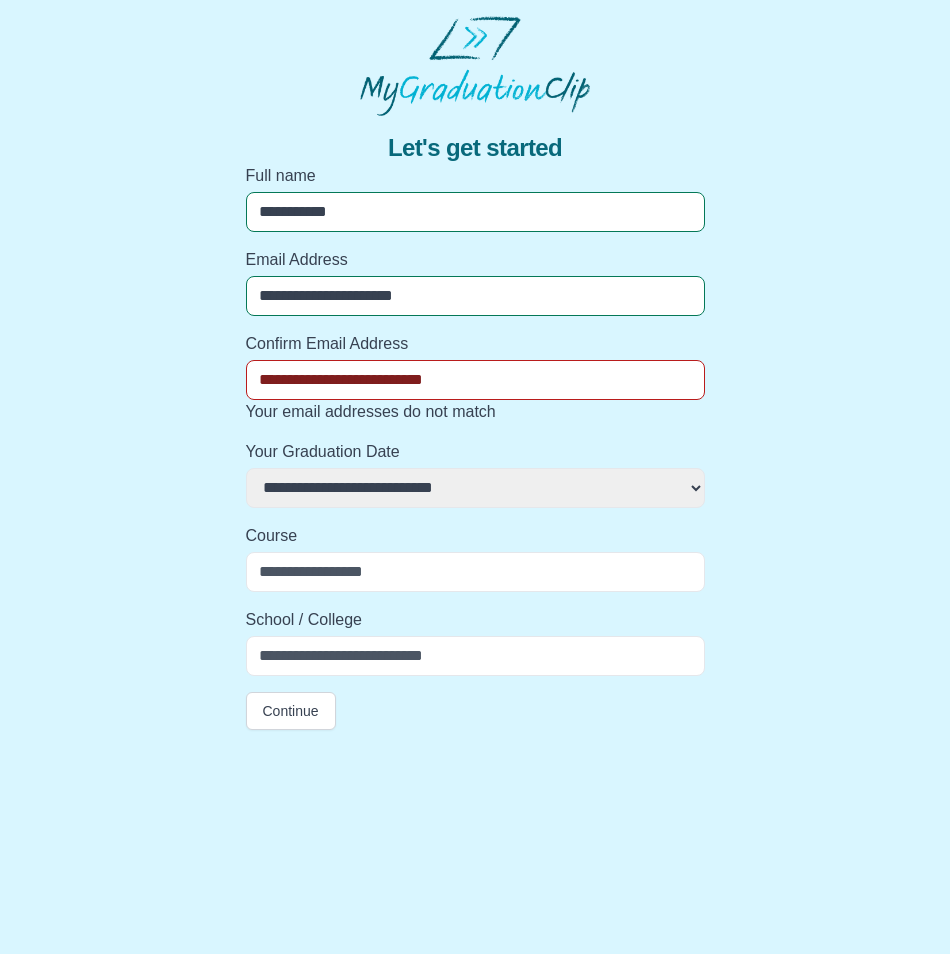 click on "**********" at bounding box center [475, 488] 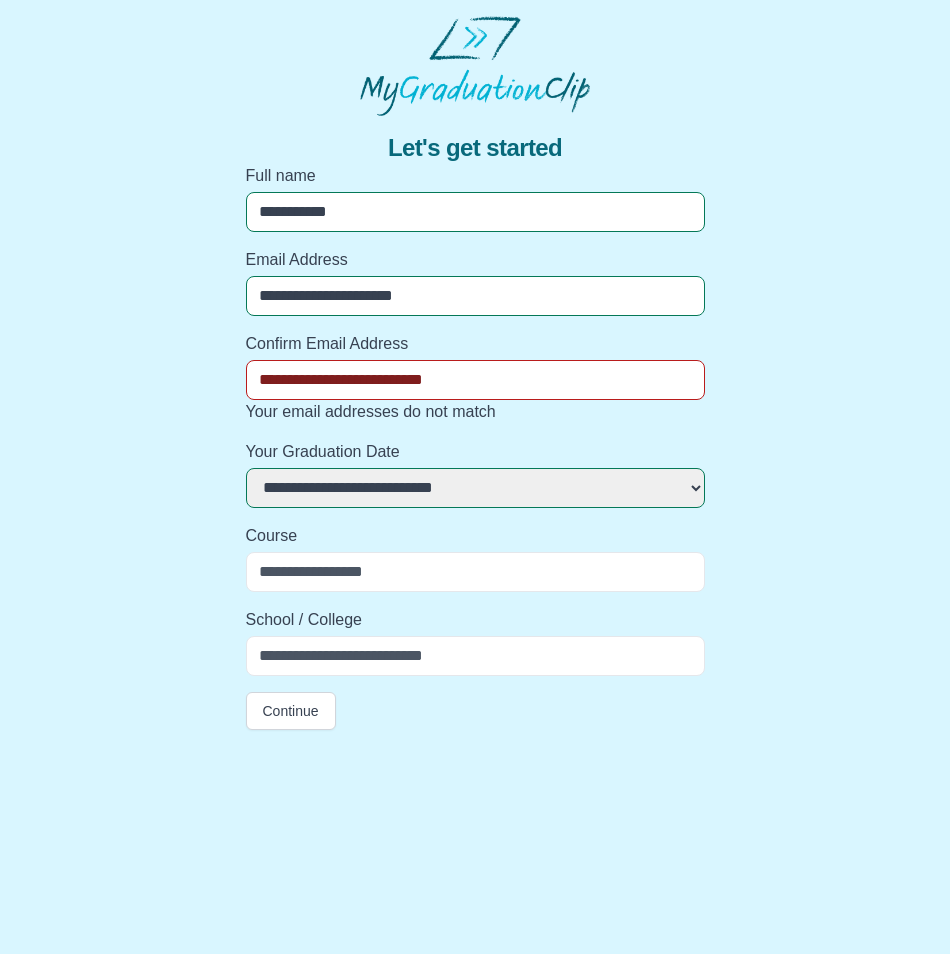 click on "Course" at bounding box center (475, 572) 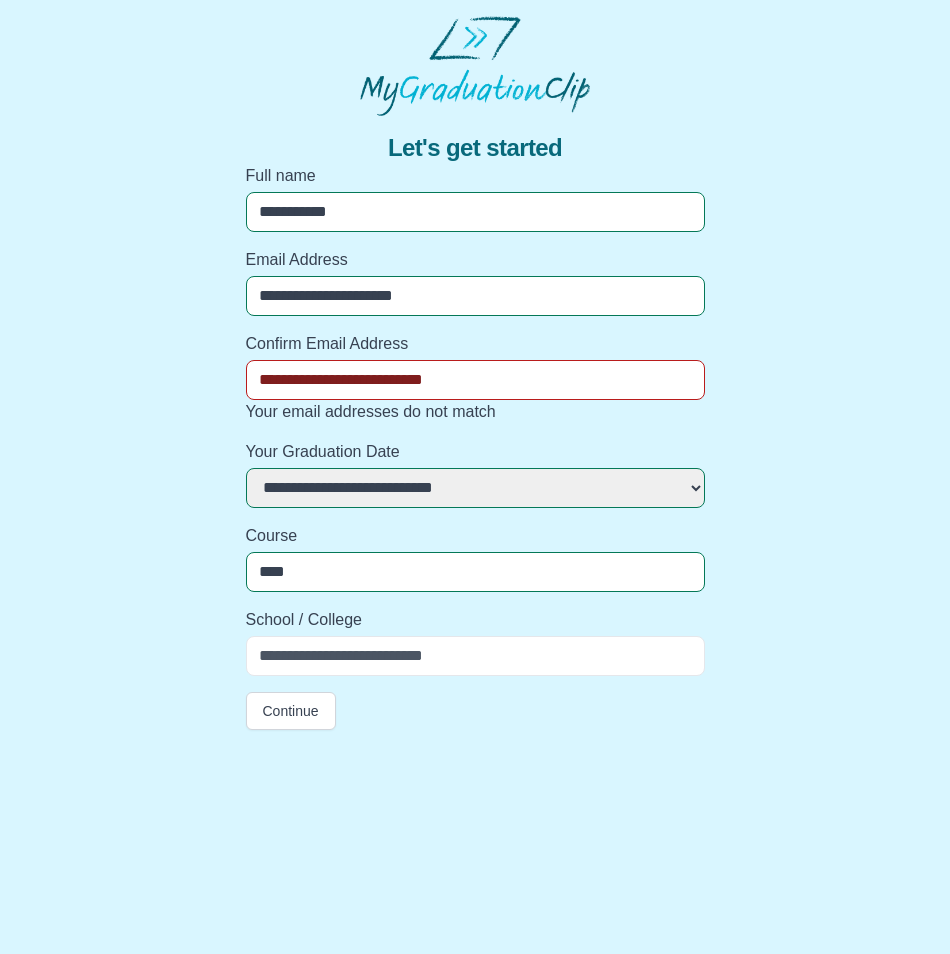 click on "***" at bounding box center (475, 572) 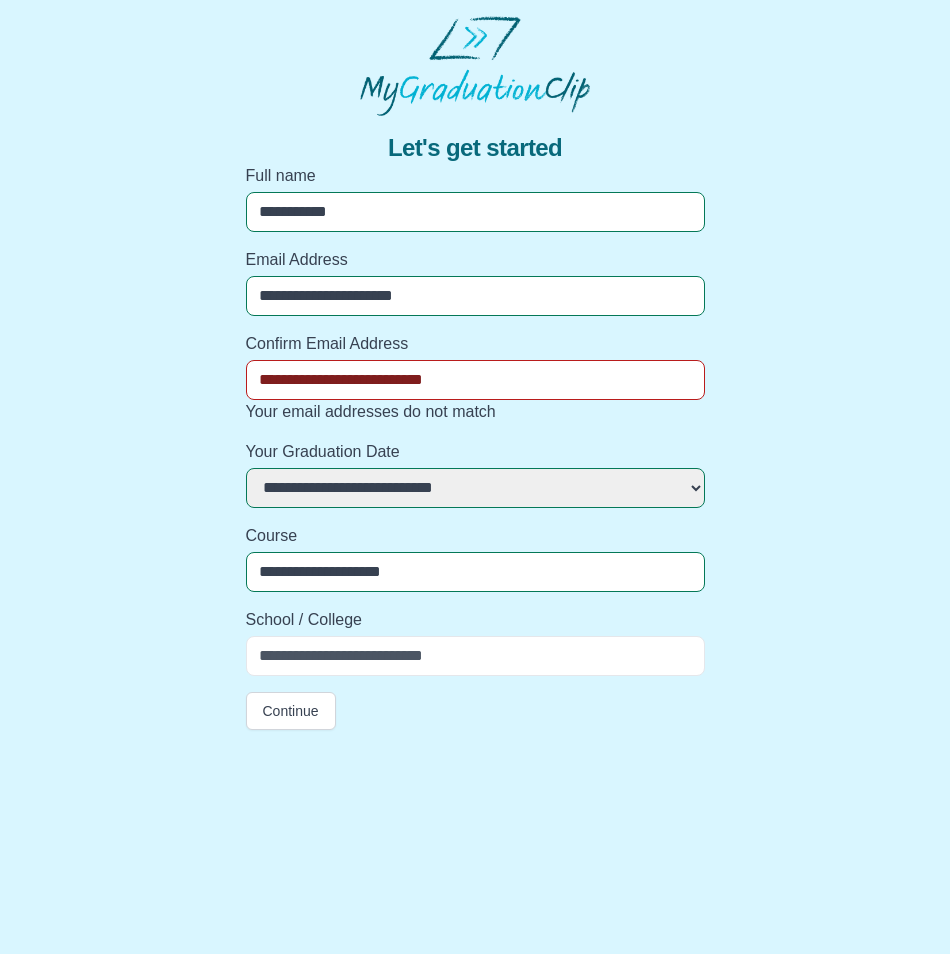 type on "**********" 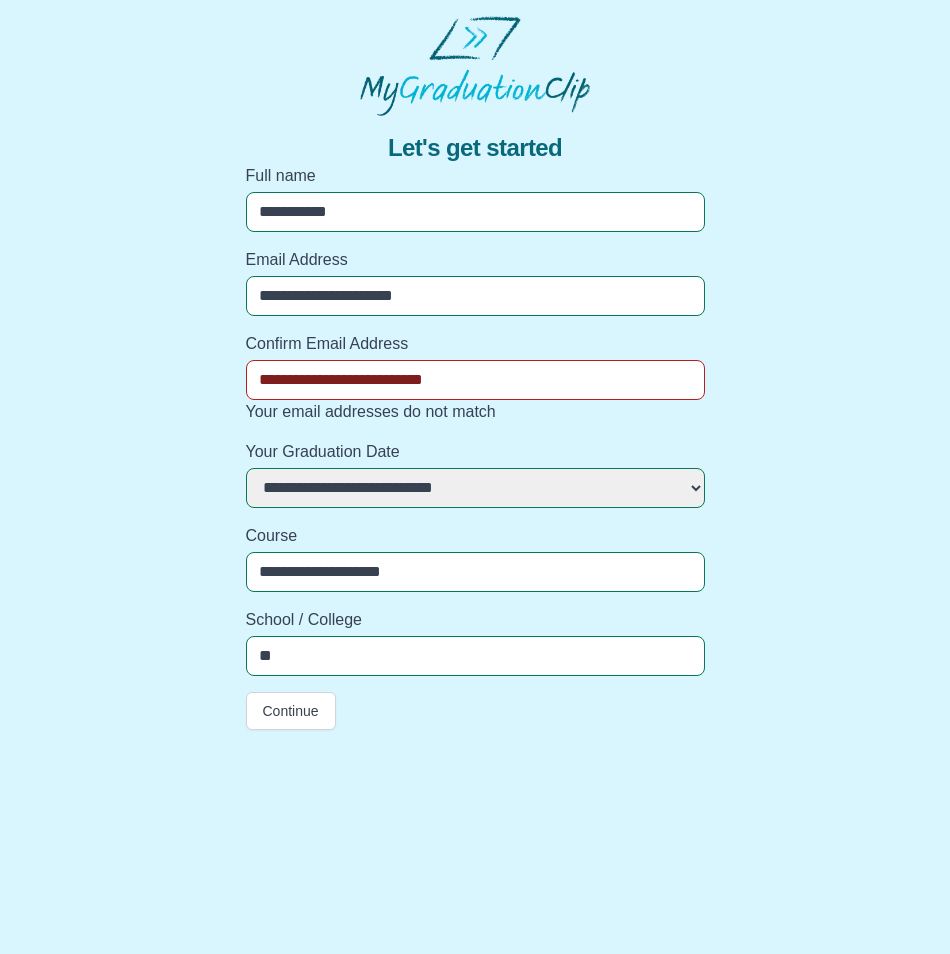 type on "***" 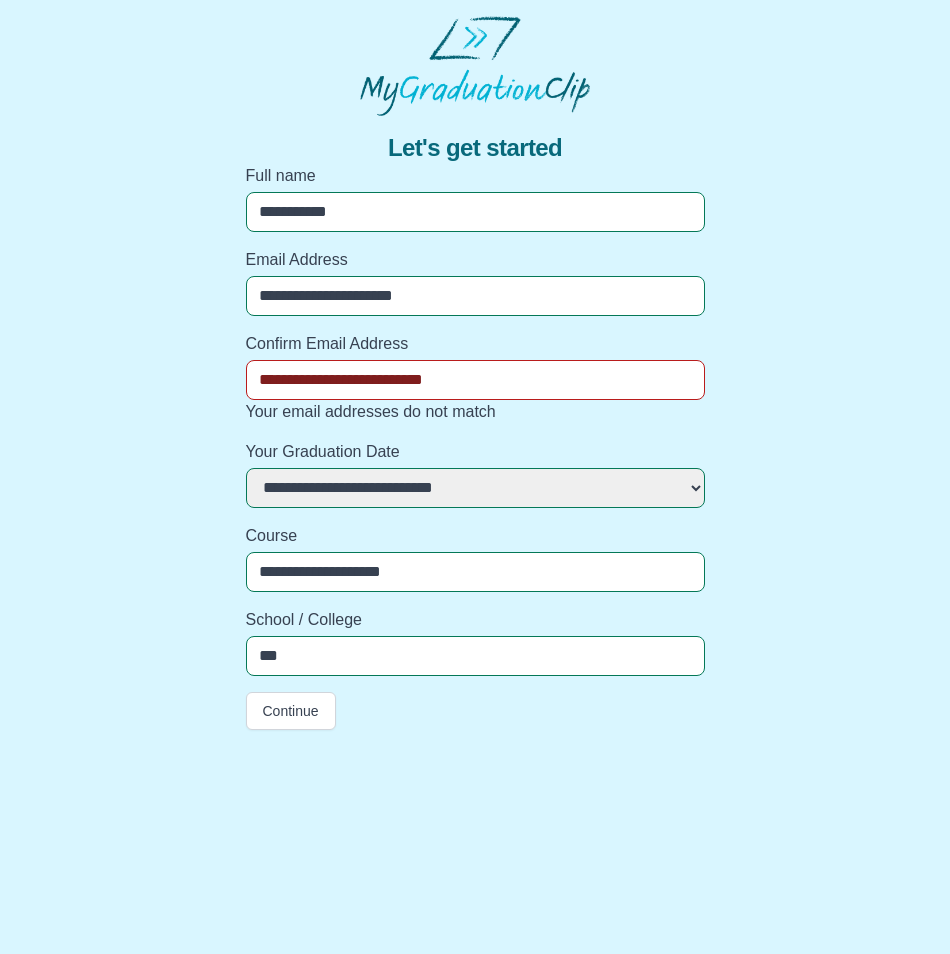 click on "***" at bounding box center (475, 656) 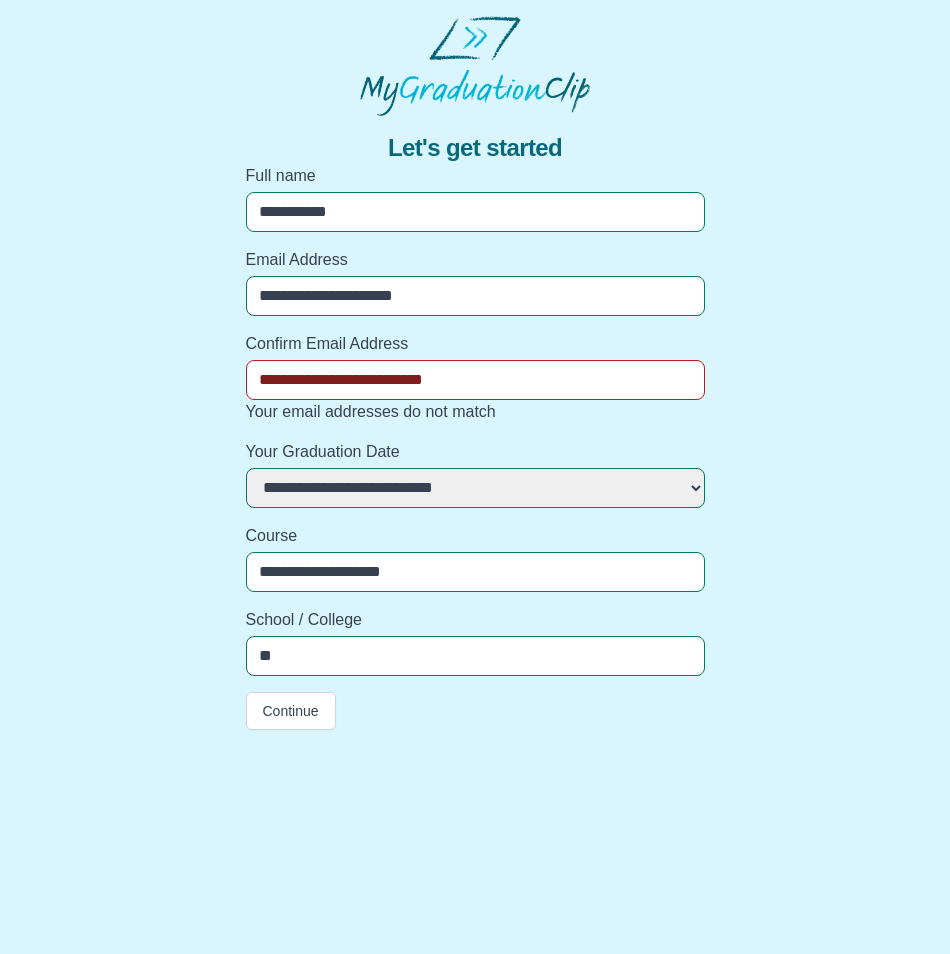type on "*" 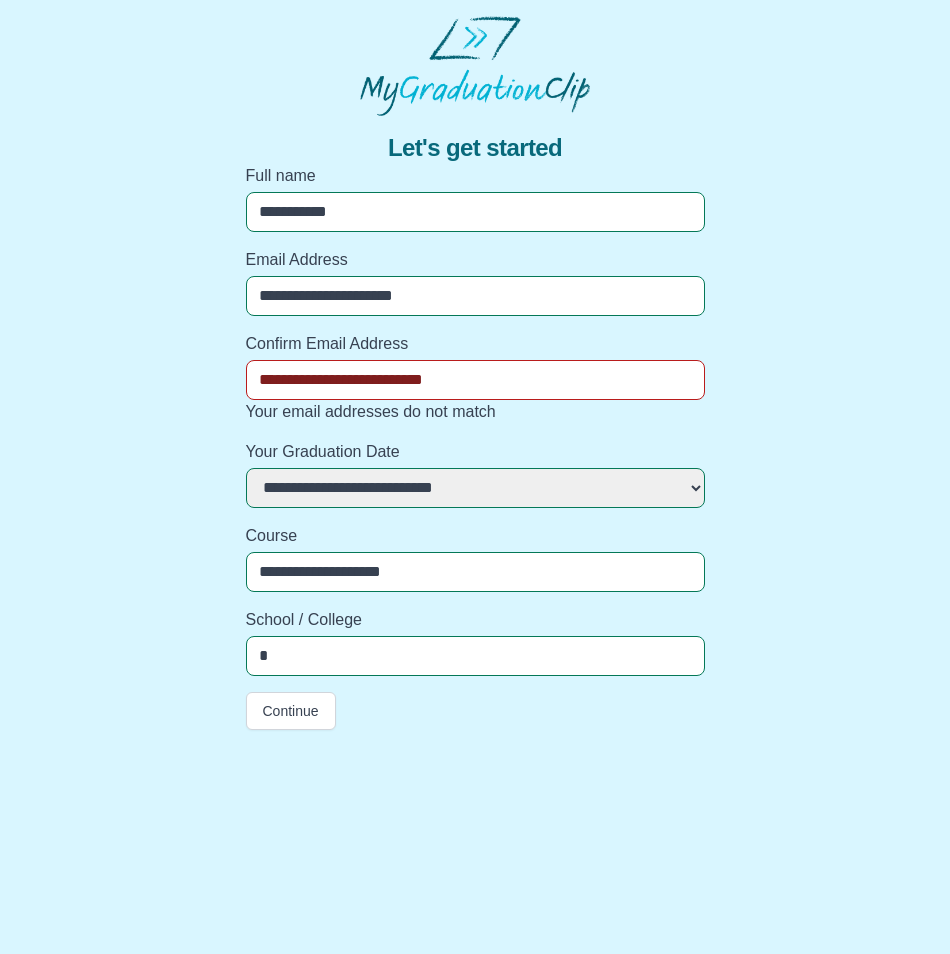 type 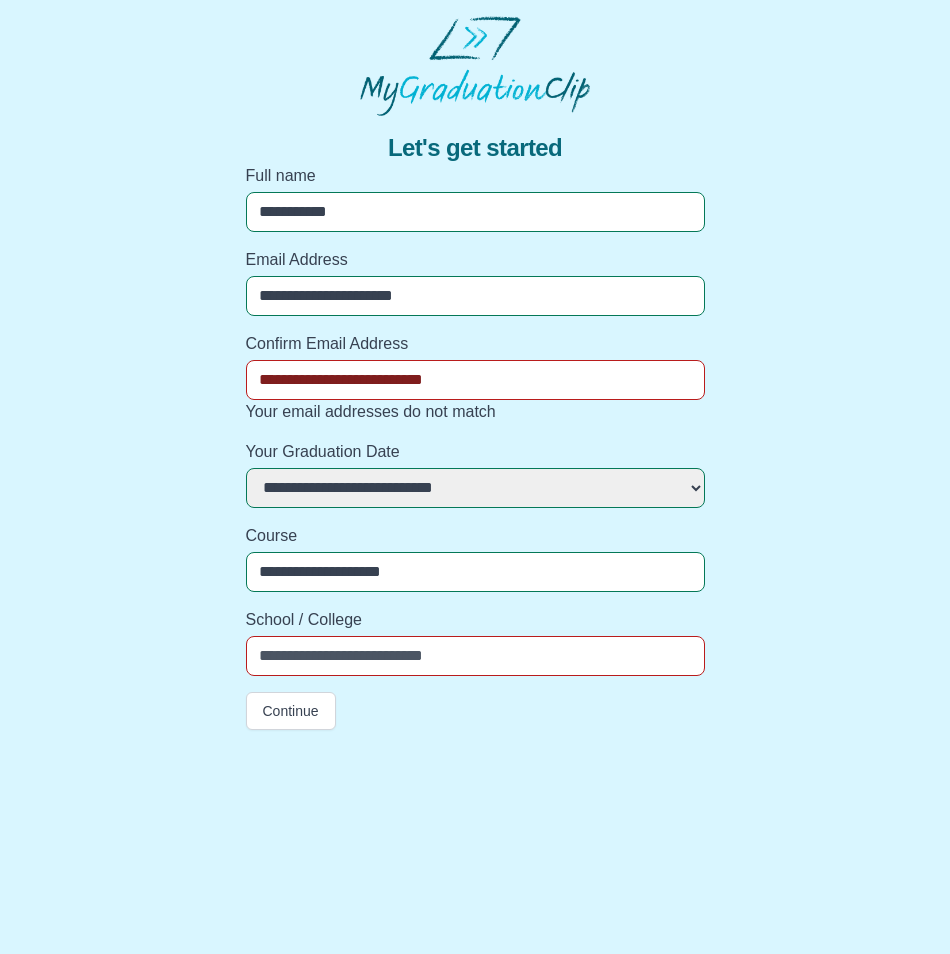 drag, startPoint x: 433, startPoint y: 311, endPoint x: 268, endPoint y: 315, distance: 165.04848 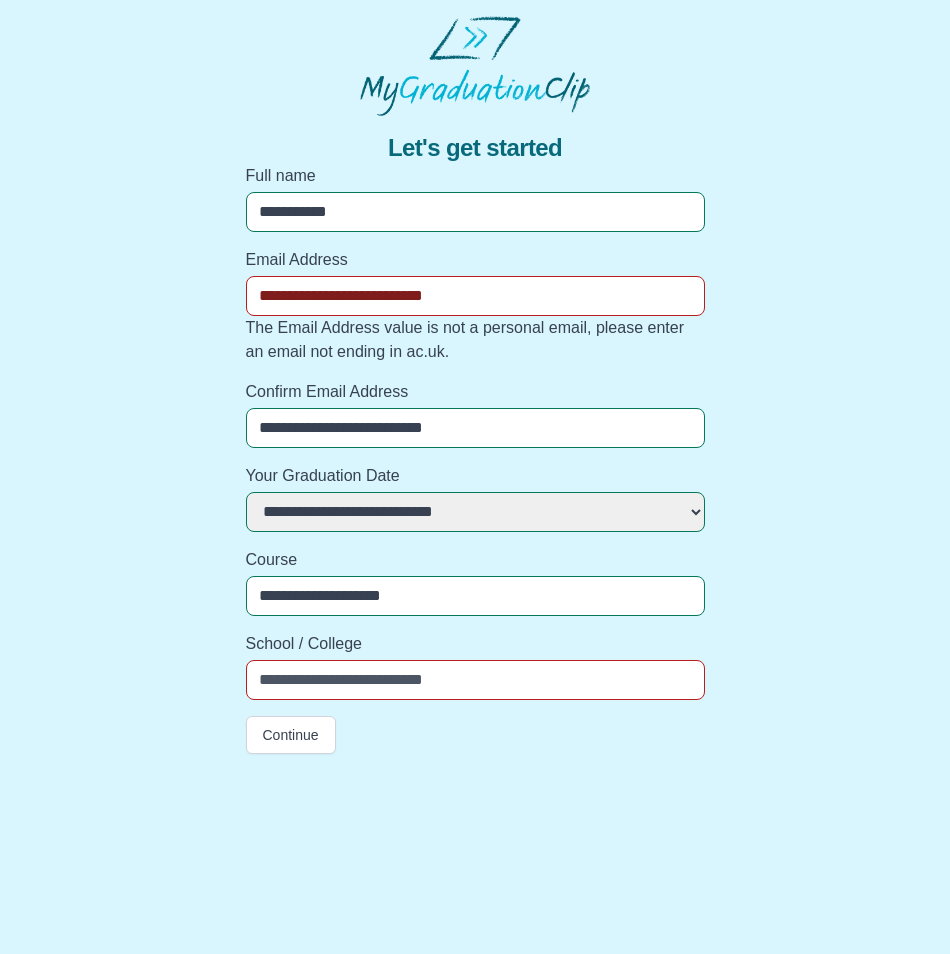 type on "**********" 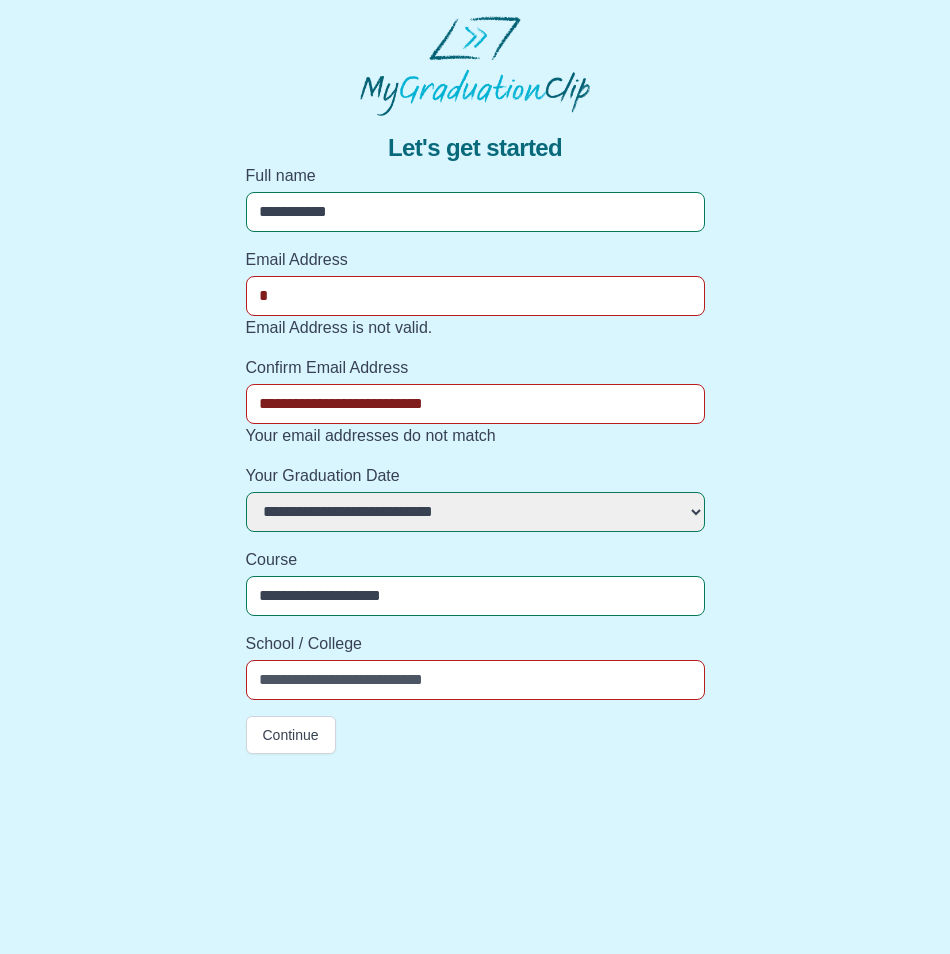 type on "**********" 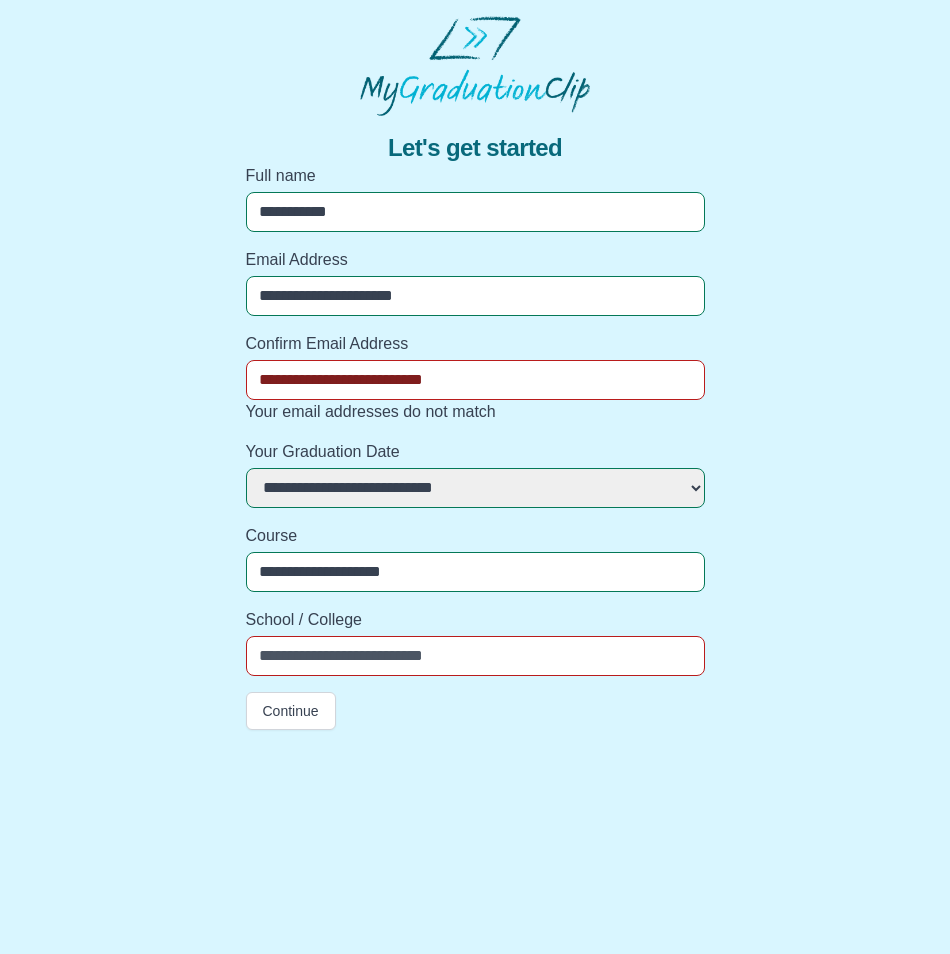 drag, startPoint x: 474, startPoint y: 376, endPoint x: 75, endPoint y: 414, distance: 400.80545 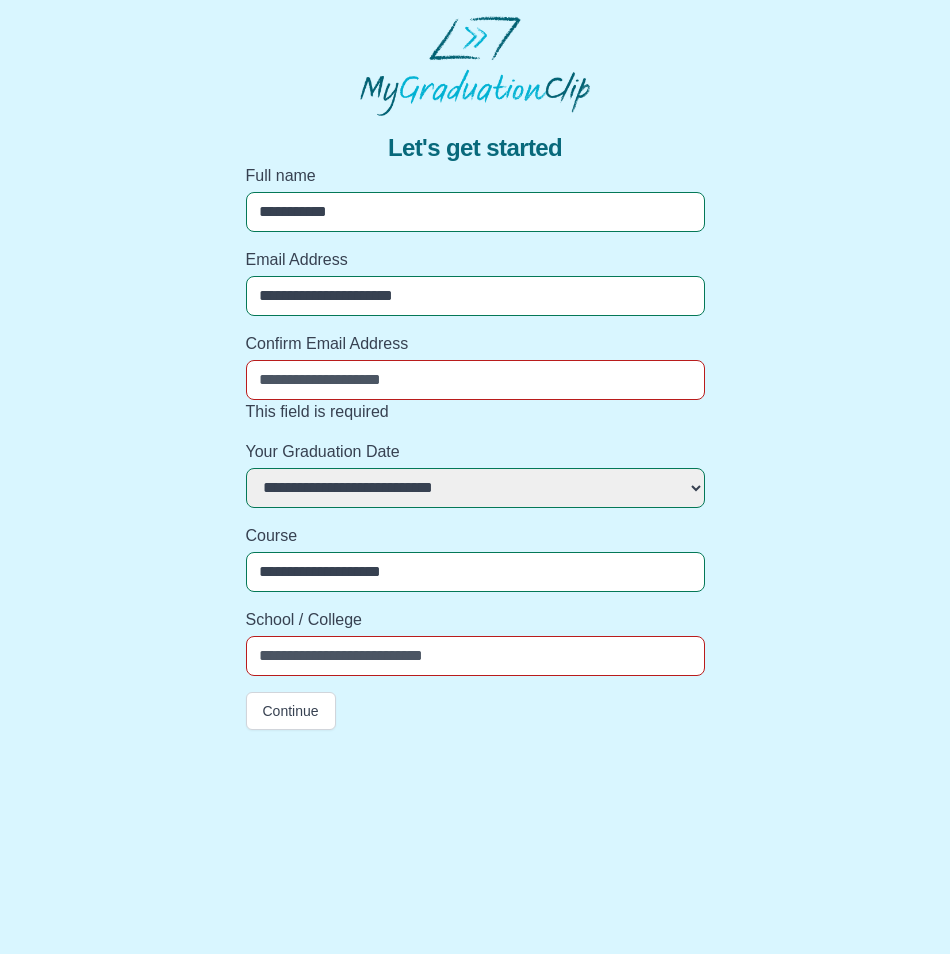 click on "Confirm Email Address" at bounding box center [475, 380] 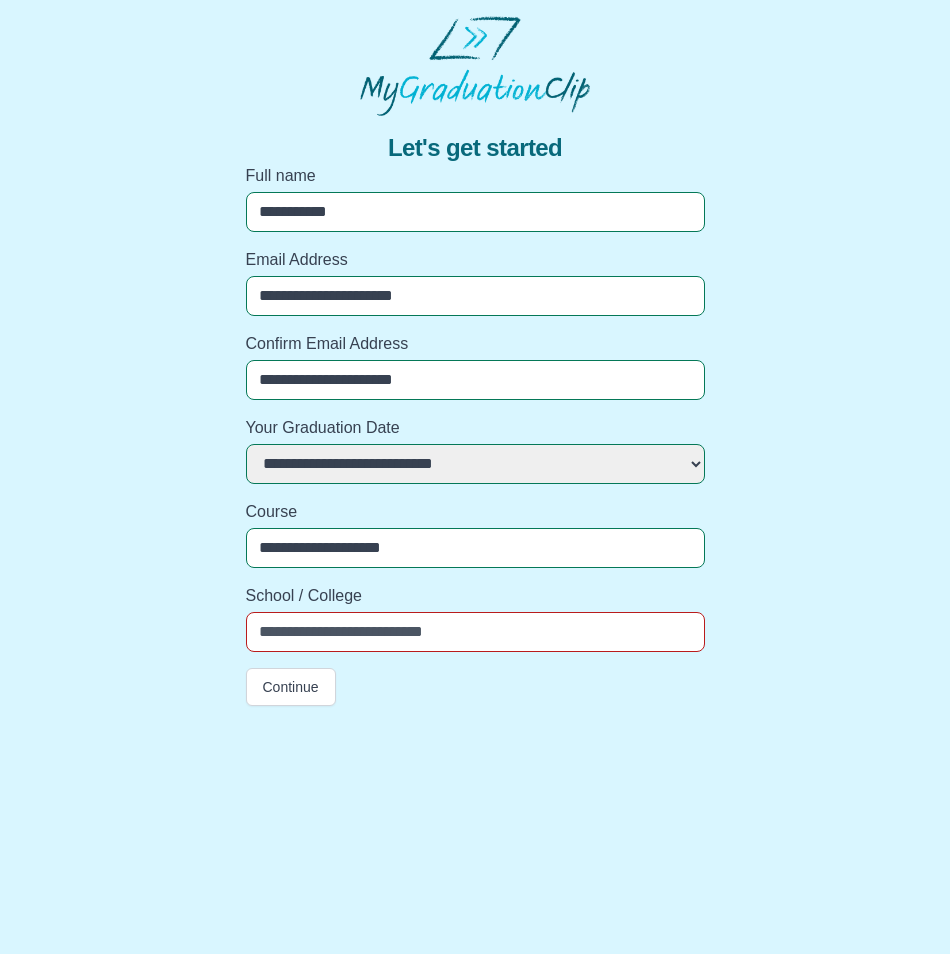 click on "School / College" at bounding box center [475, 632] 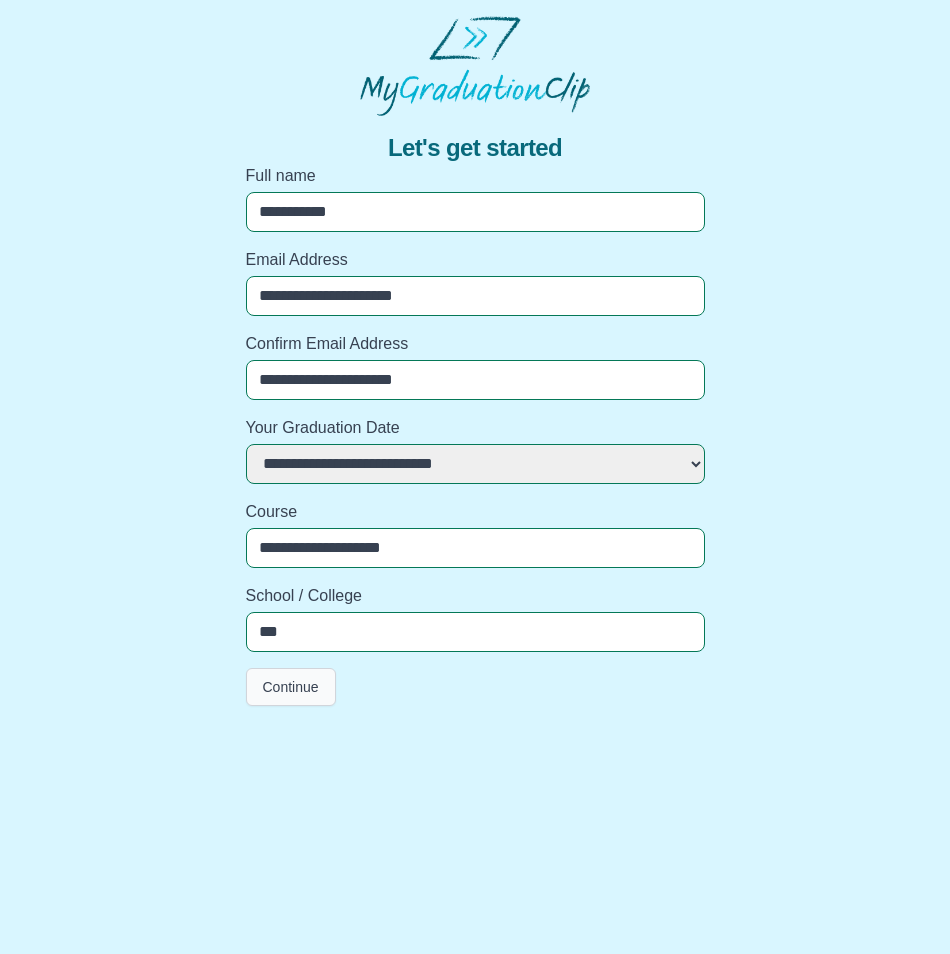 type on "***" 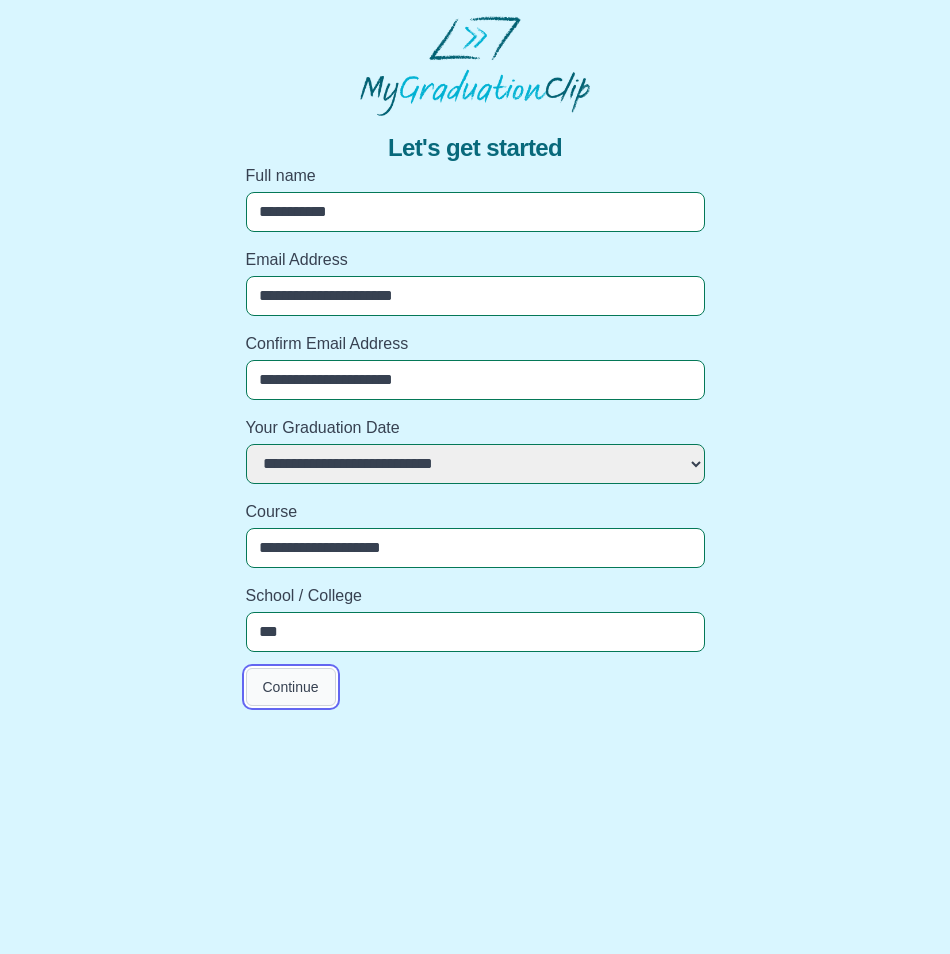click on "Continue" at bounding box center [291, 687] 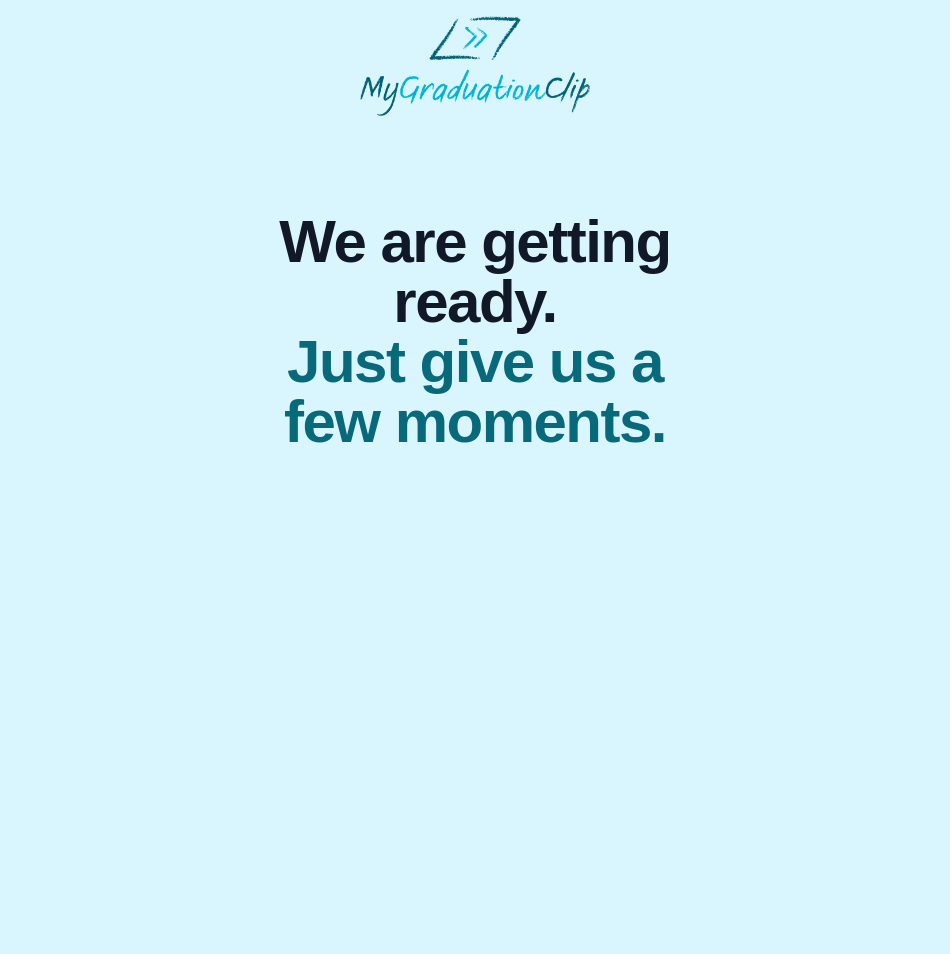 scroll, scrollTop: 0, scrollLeft: 0, axis: both 